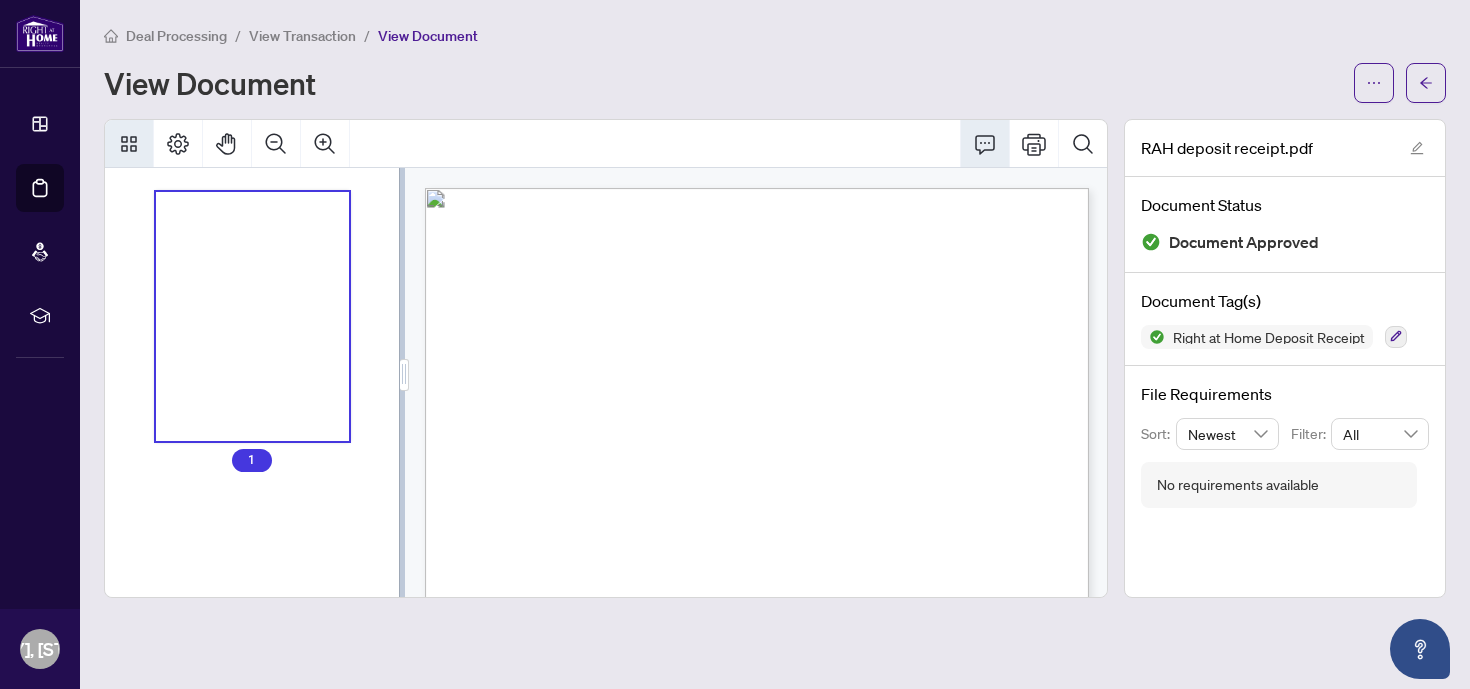 scroll, scrollTop: 0, scrollLeft: 0, axis: both 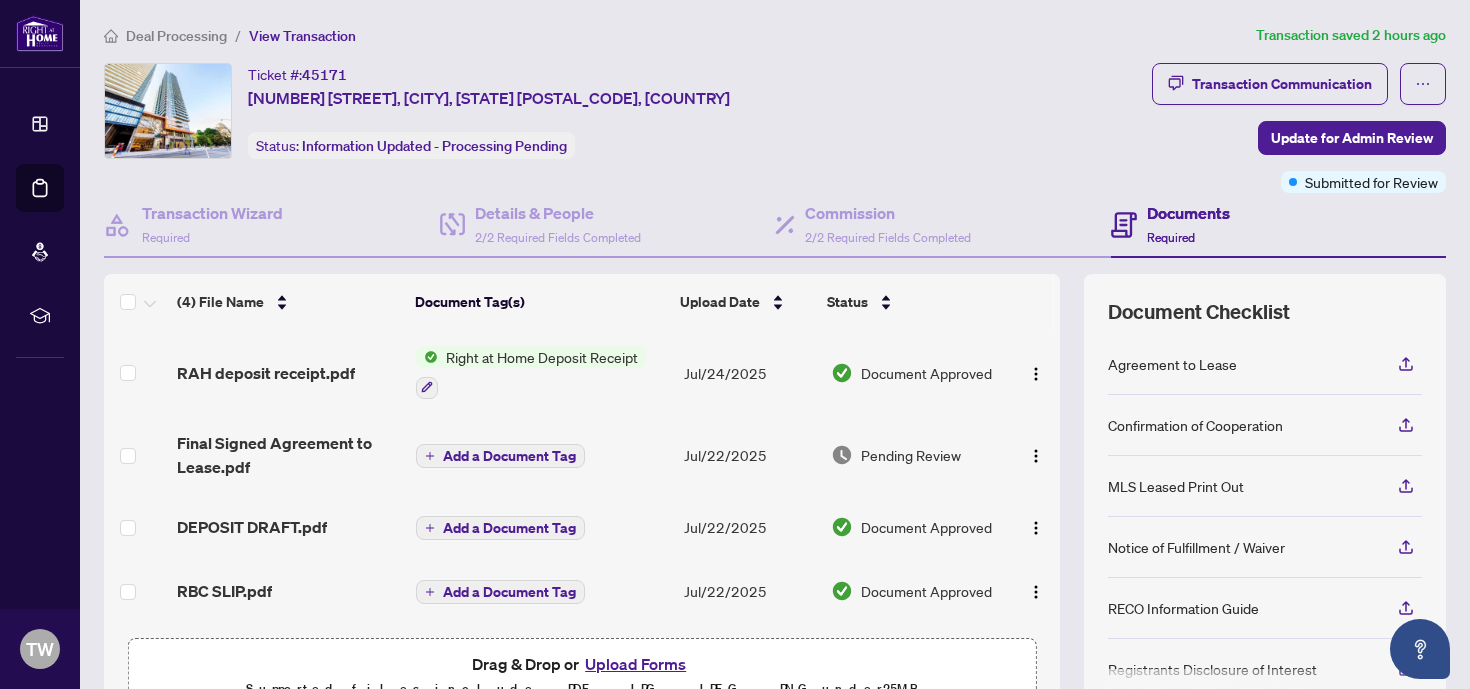 click on "Right at Home Deposit Receipt" at bounding box center [542, 357] 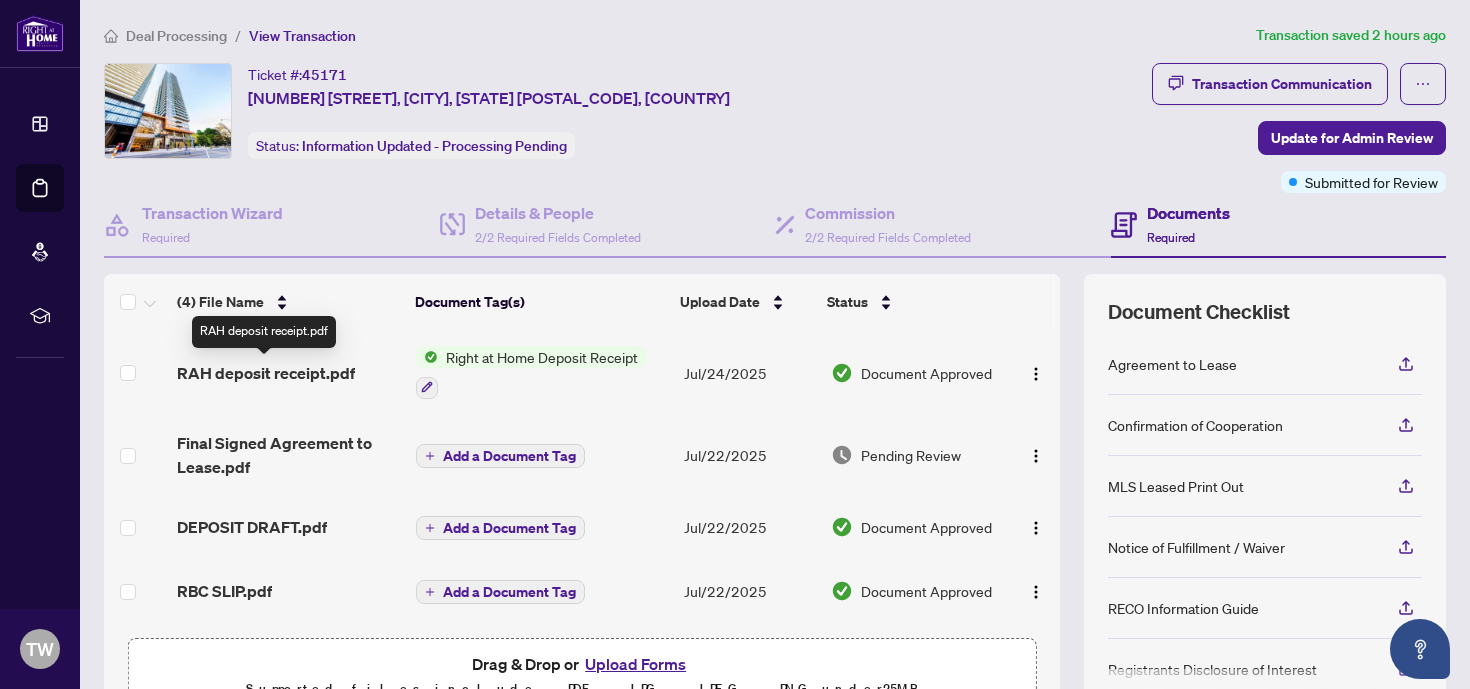click on "RAH deposit receipt.pdf" at bounding box center (266, 373) 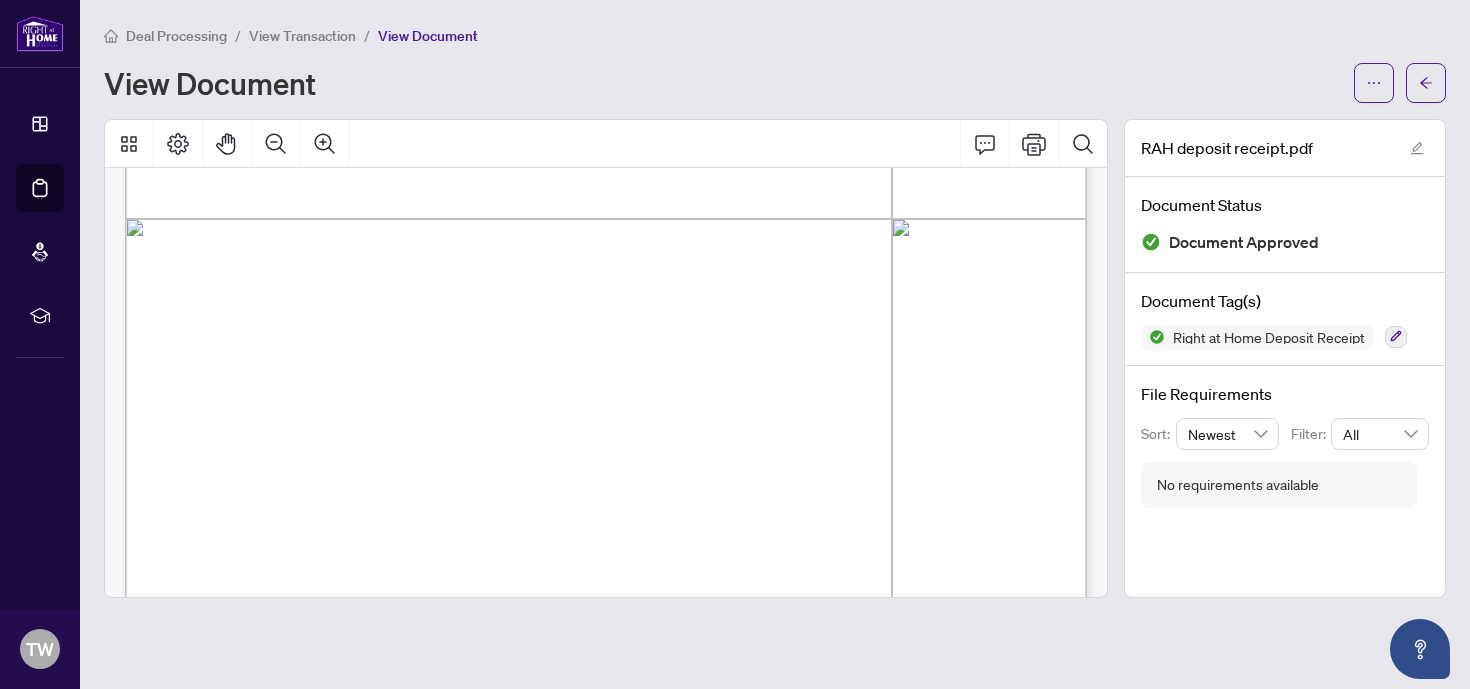 scroll, scrollTop: 738, scrollLeft: 0, axis: vertical 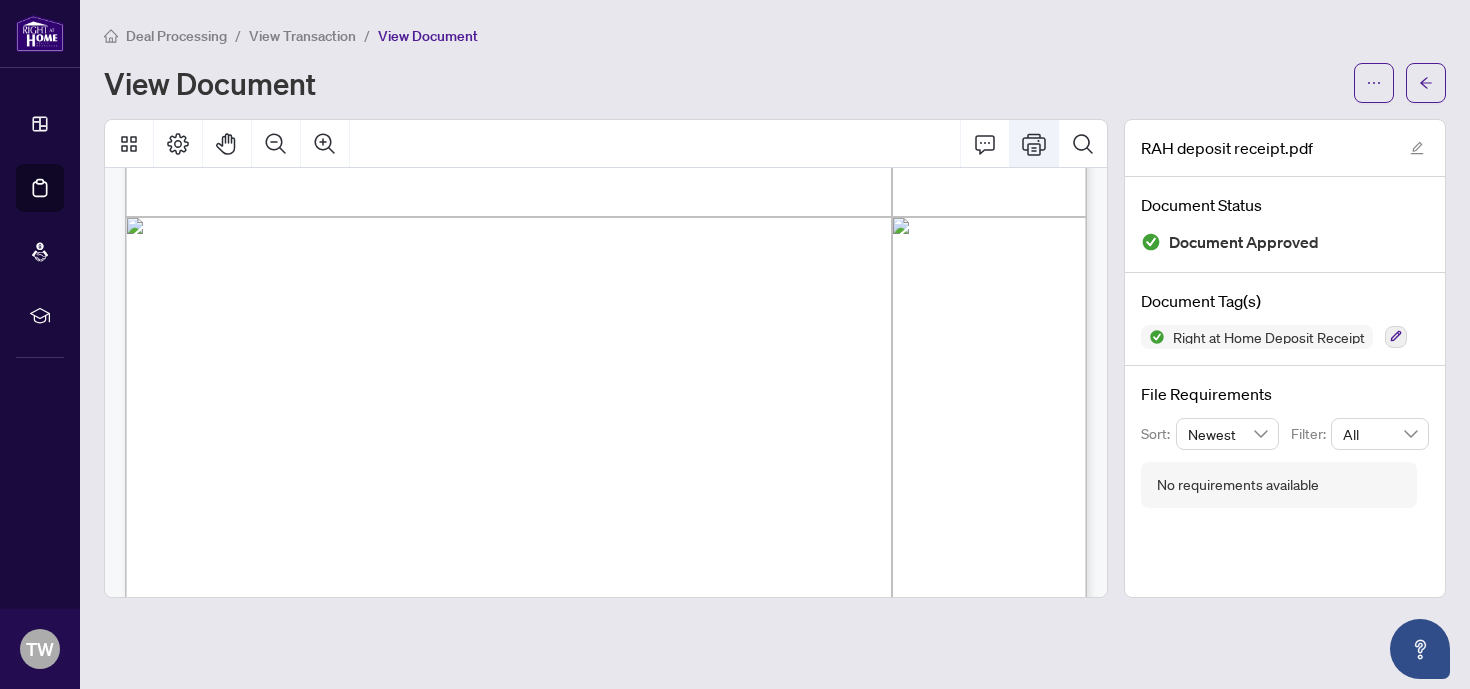 click 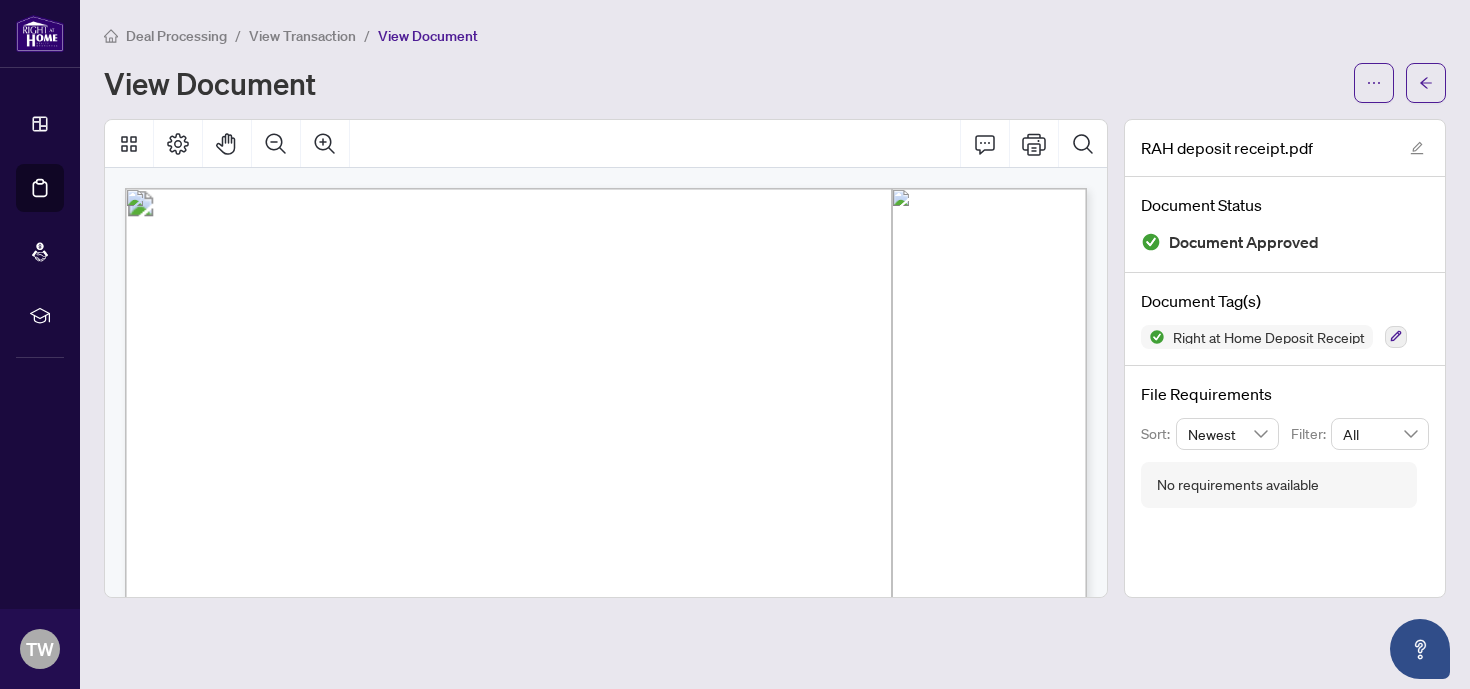 scroll, scrollTop: 0, scrollLeft: 0, axis: both 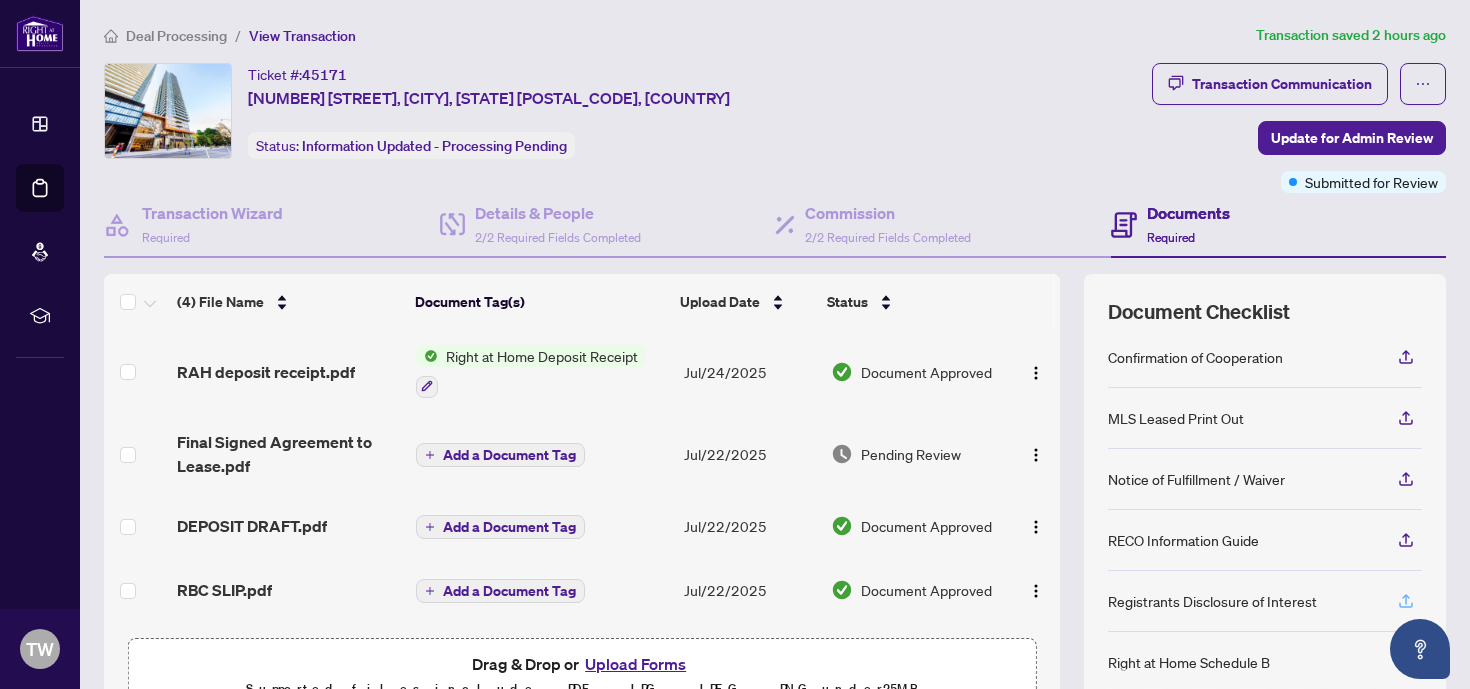 click 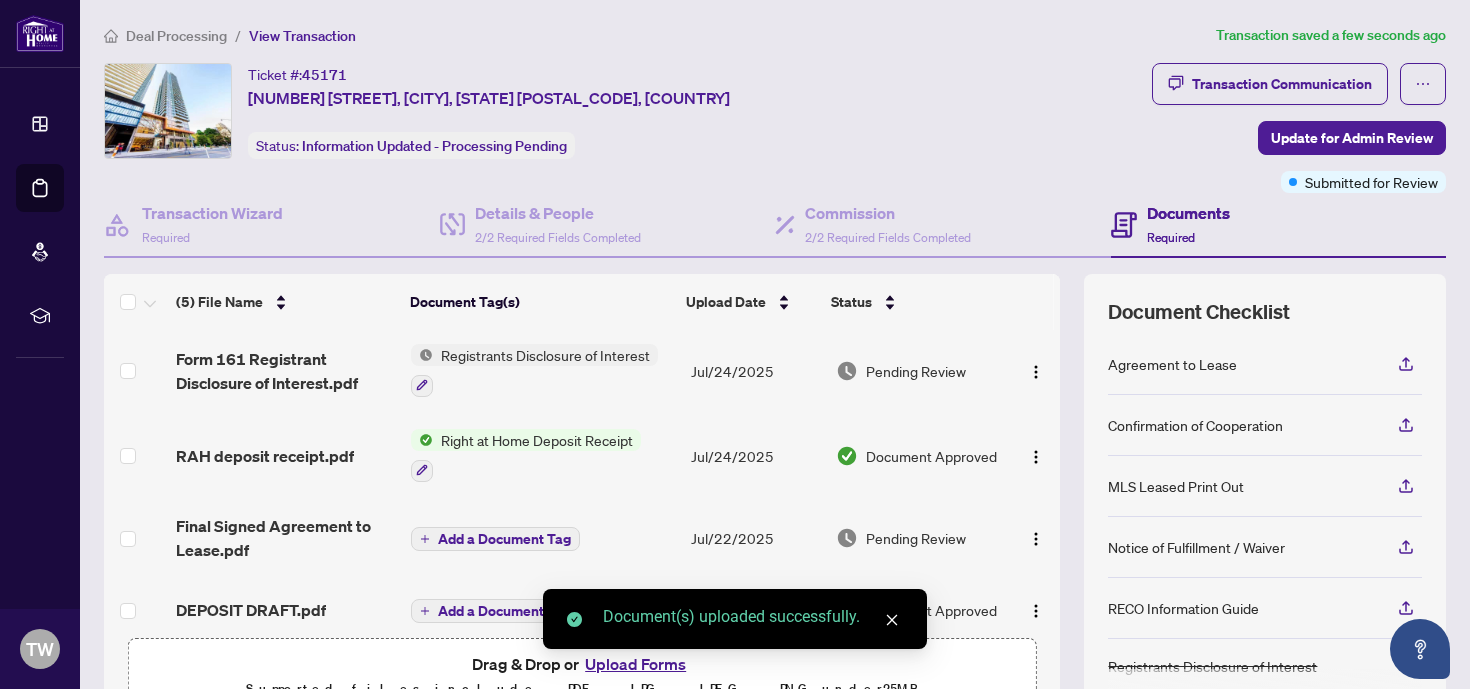 click 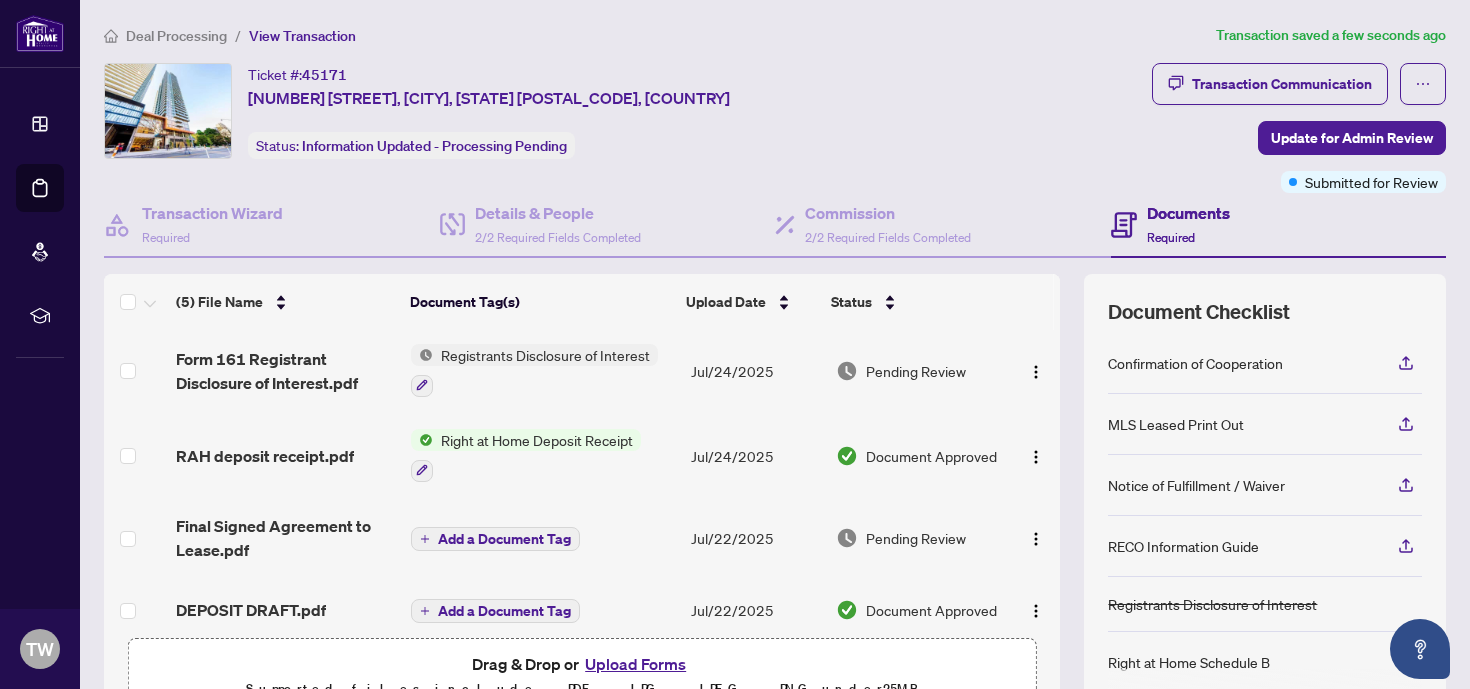 scroll, scrollTop: 62, scrollLeft: 0, axis: vertical 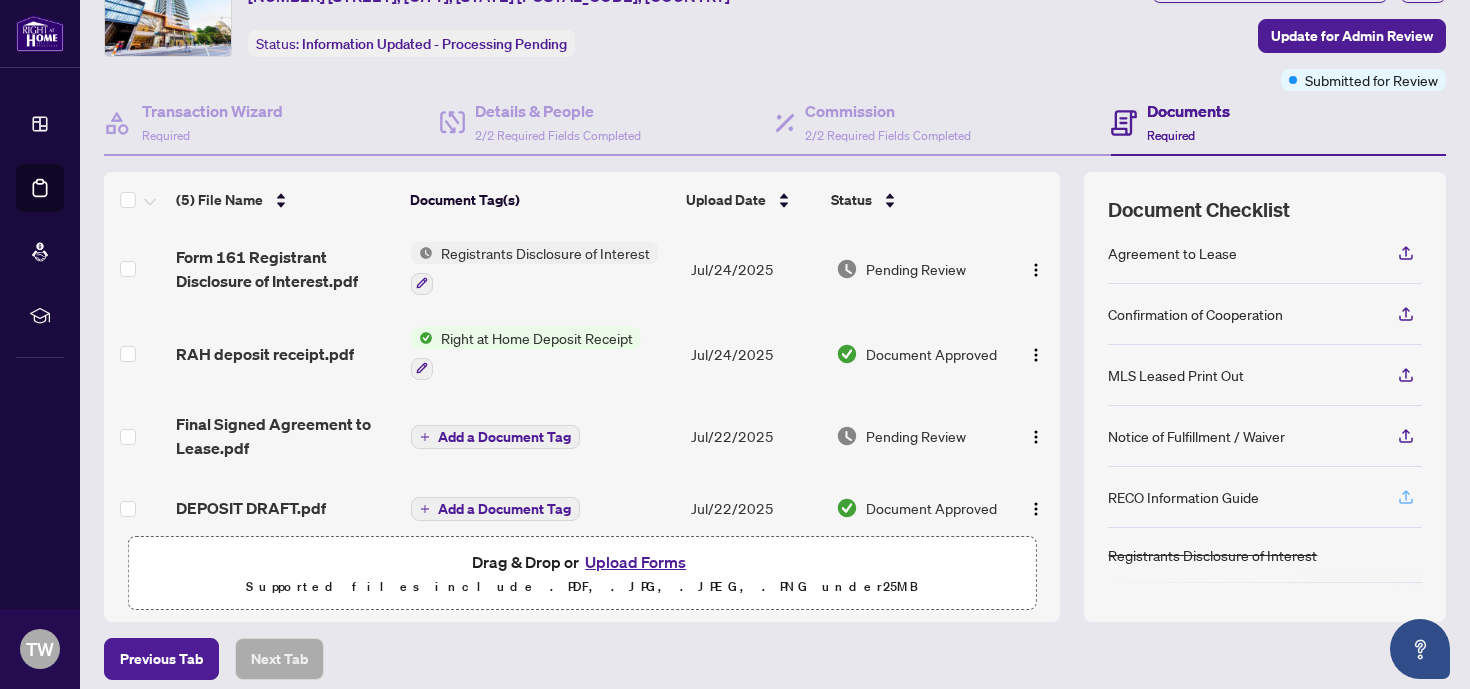 click 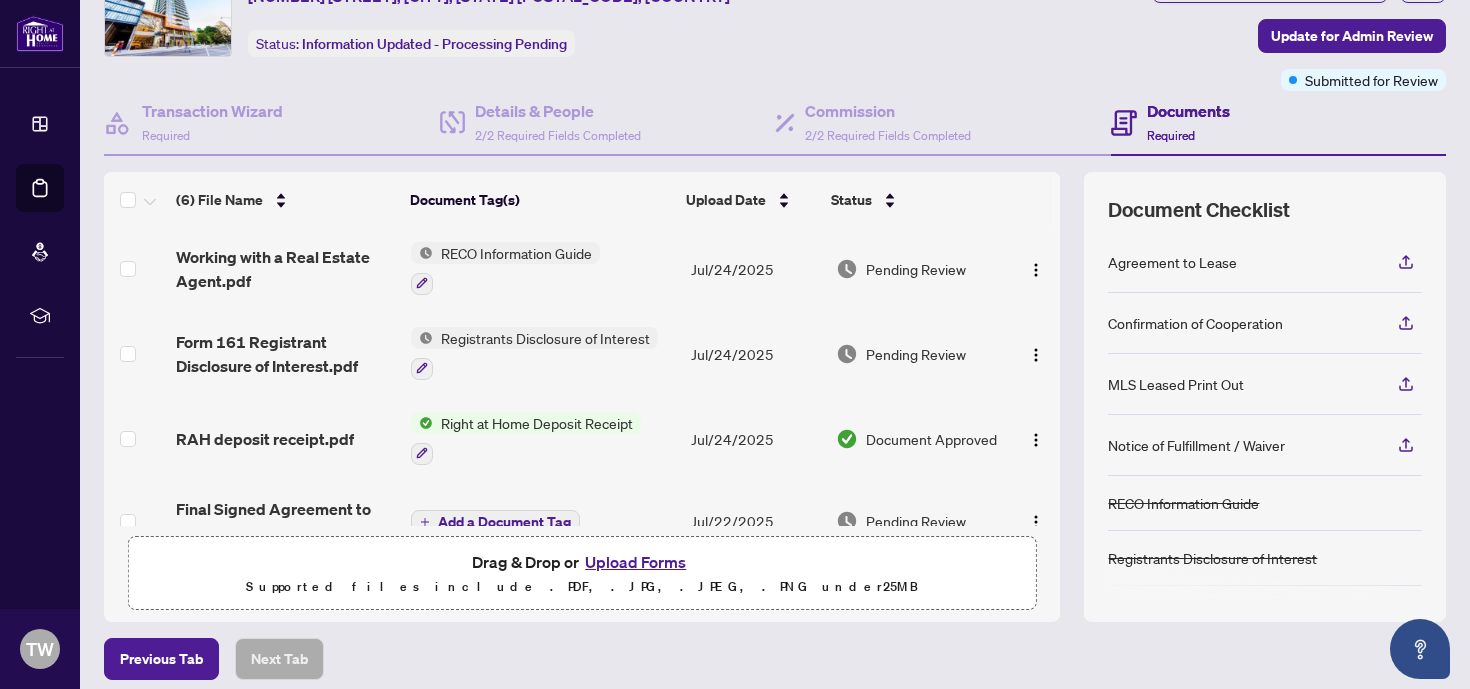 scroll, scrollTop: 0, scrollLeft: 0, axis: both 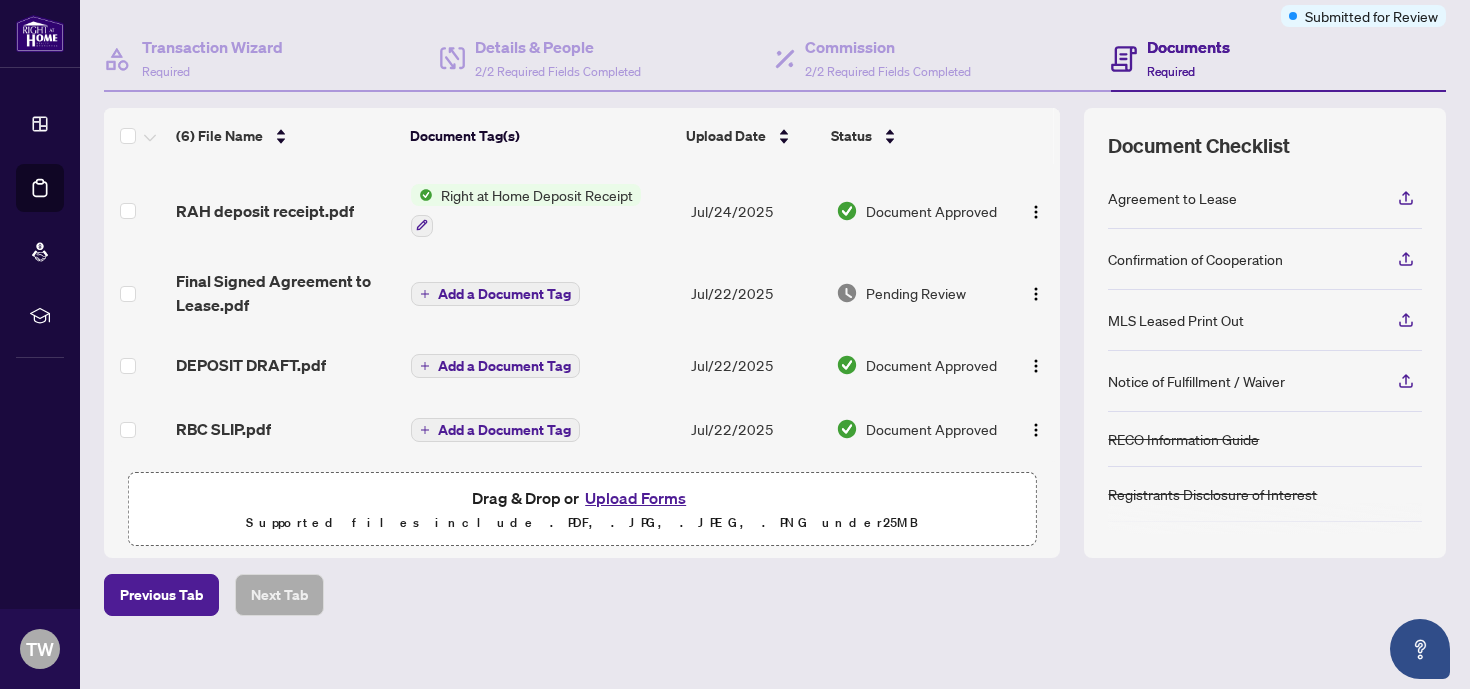 click on "Upload Forms" at bounding box center [635, 498] 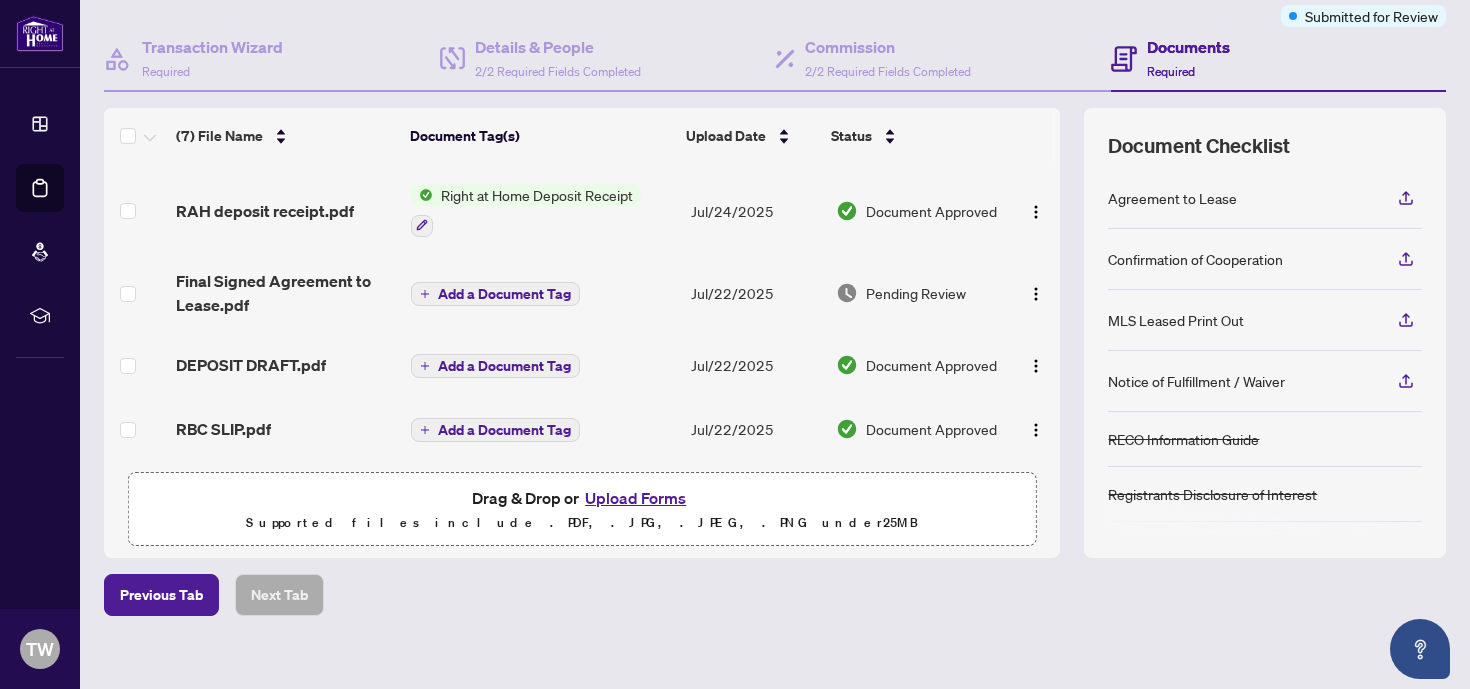 scroll, scrollTop: 236, scrollLeft: 0, axis: vertical 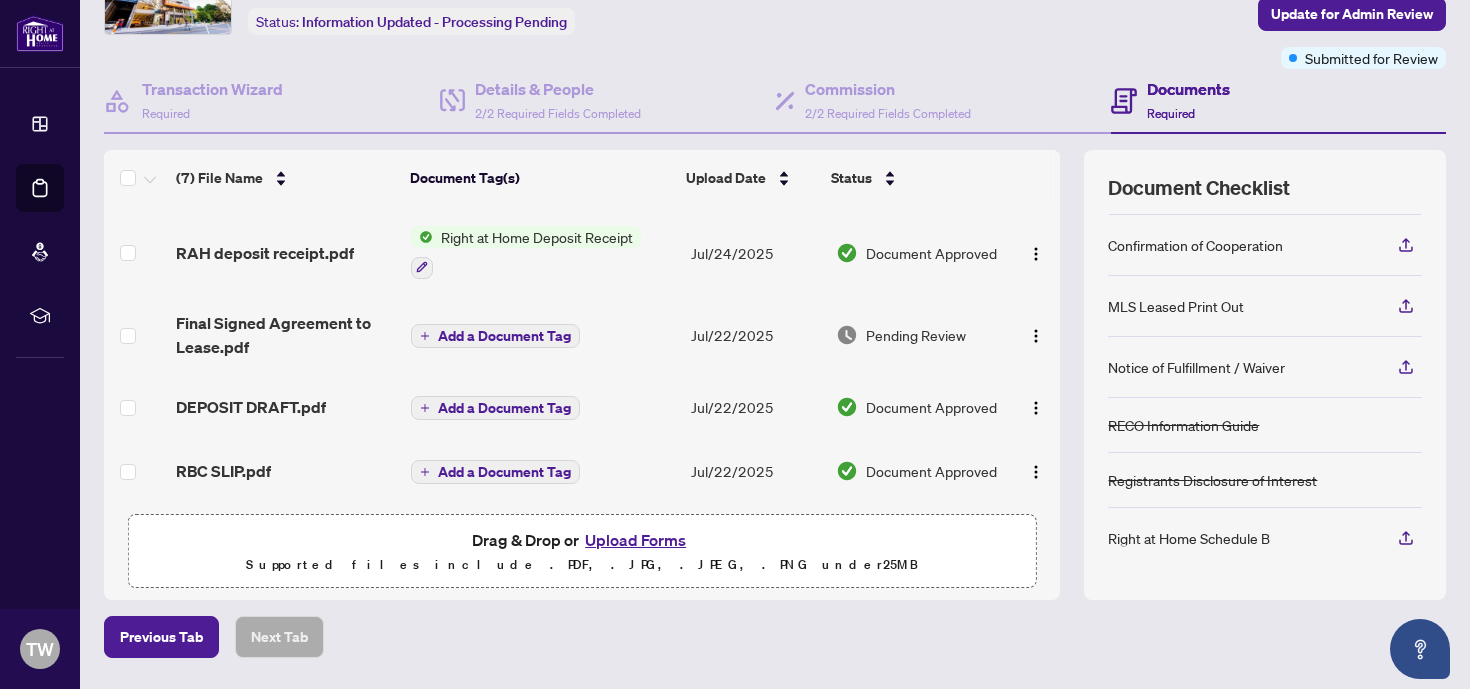 click on "Confirmation of Cooperation" at bounding box center [1195, 245] 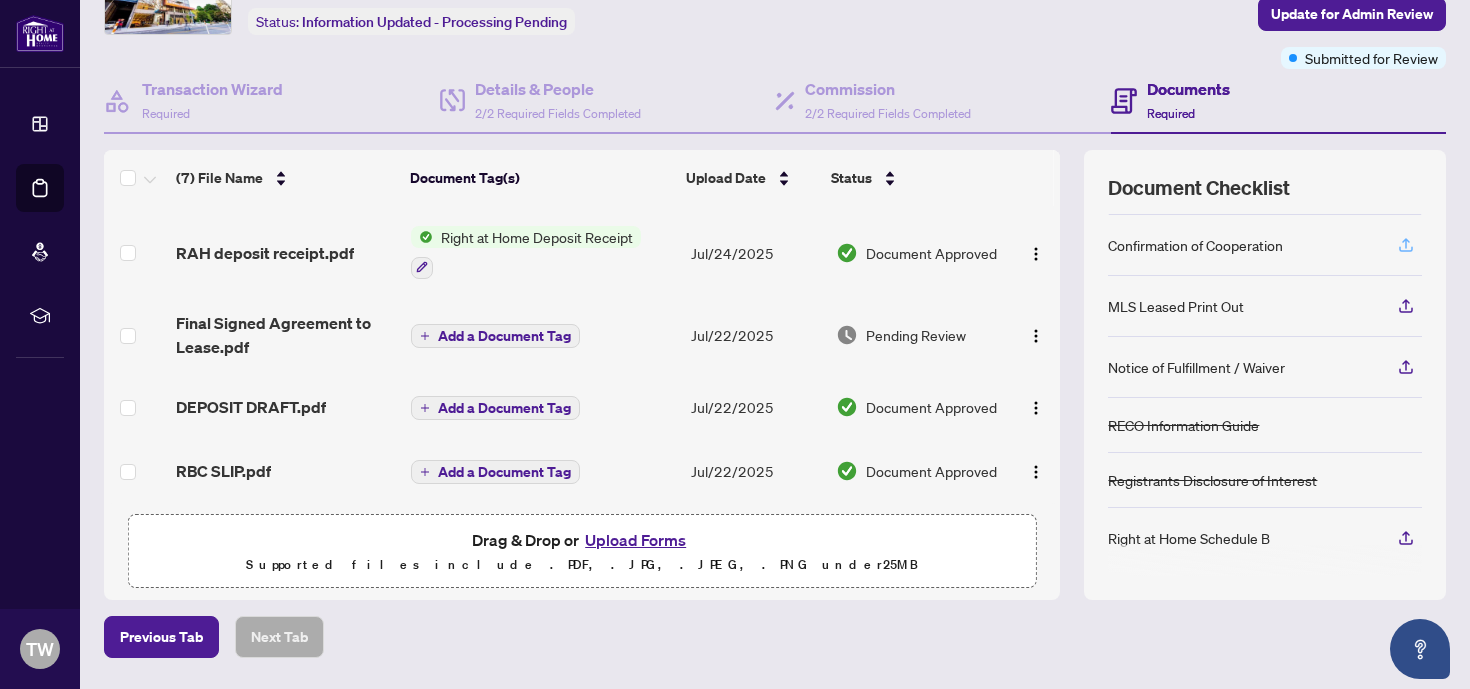 click 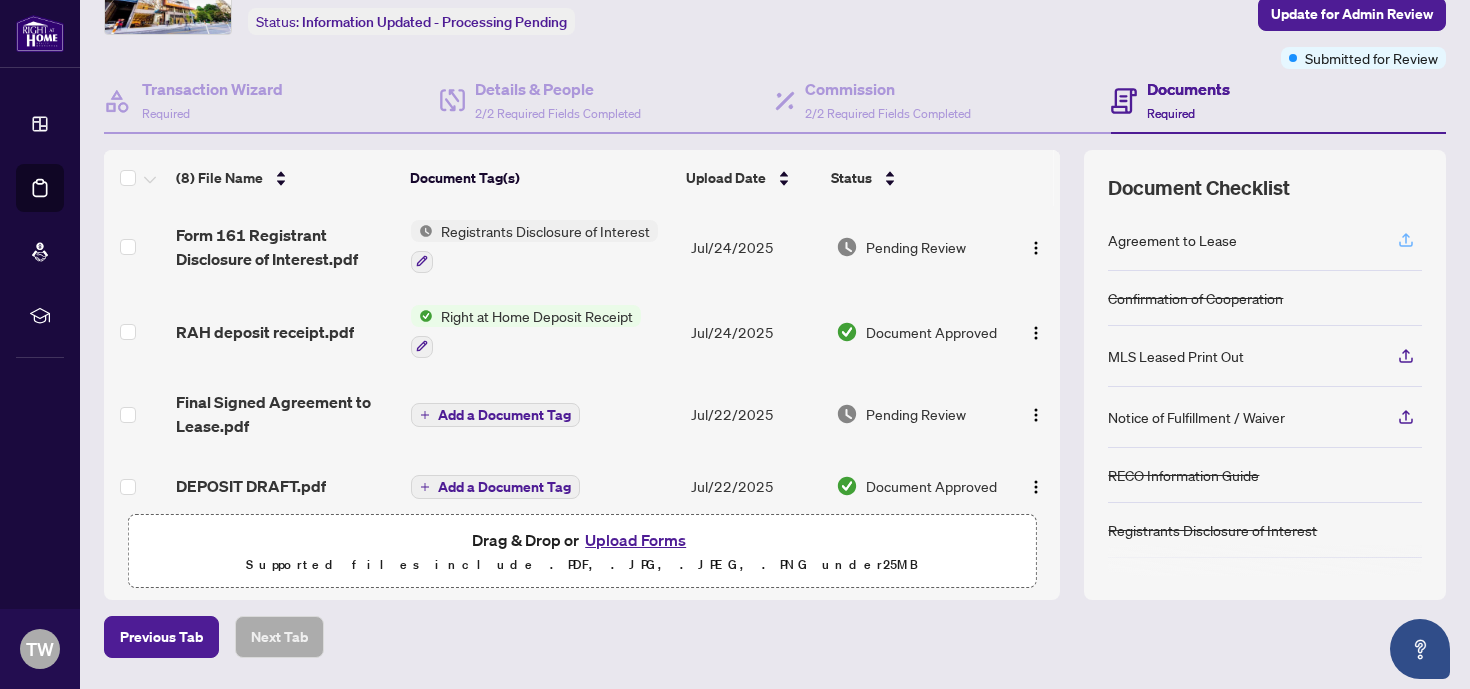 click 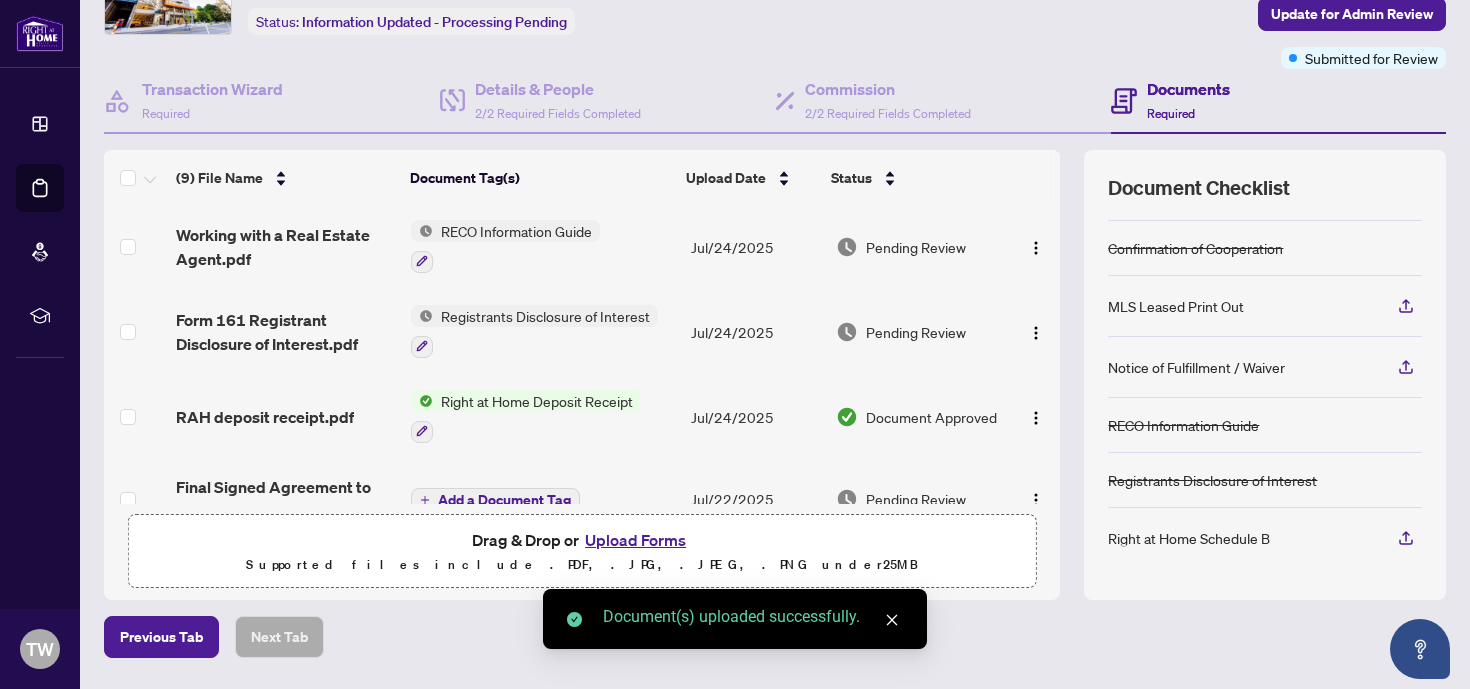 scroll, scrollTop: 44, scrollLeft: 0, axis: vertical 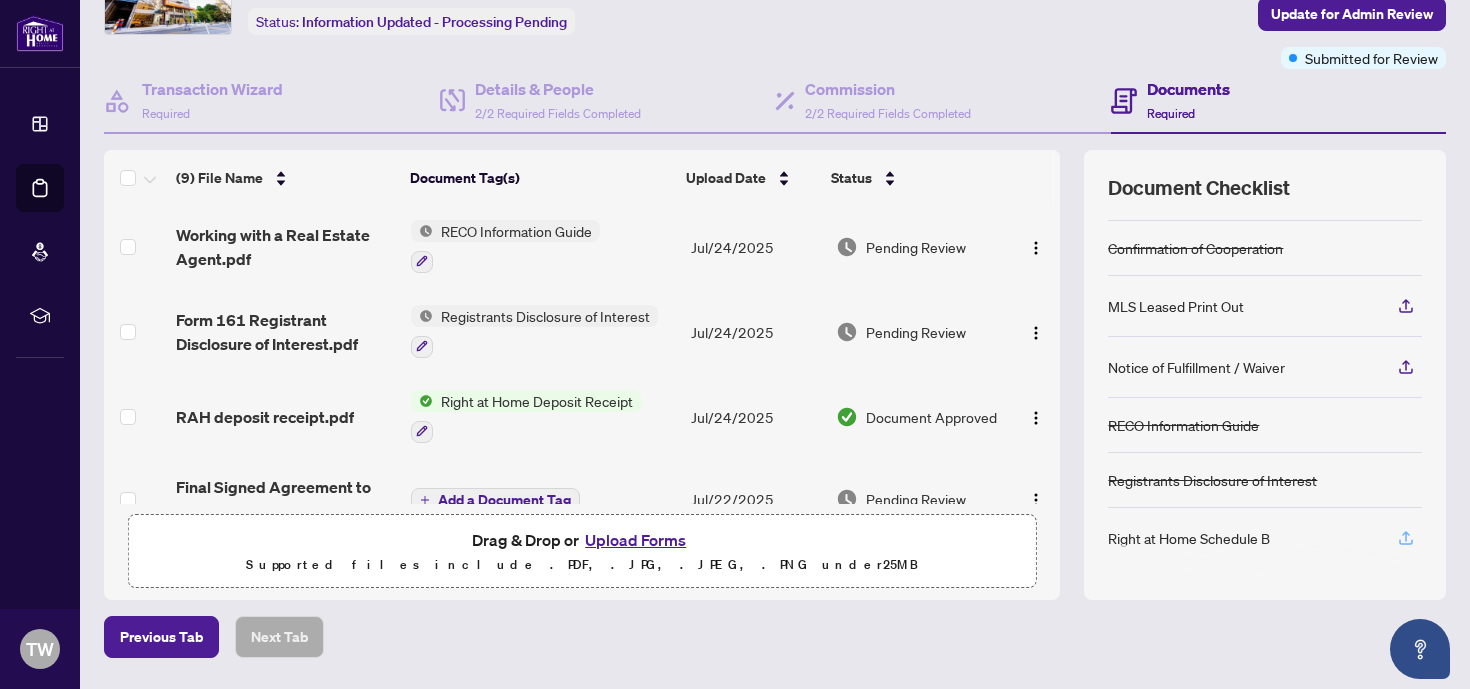 click 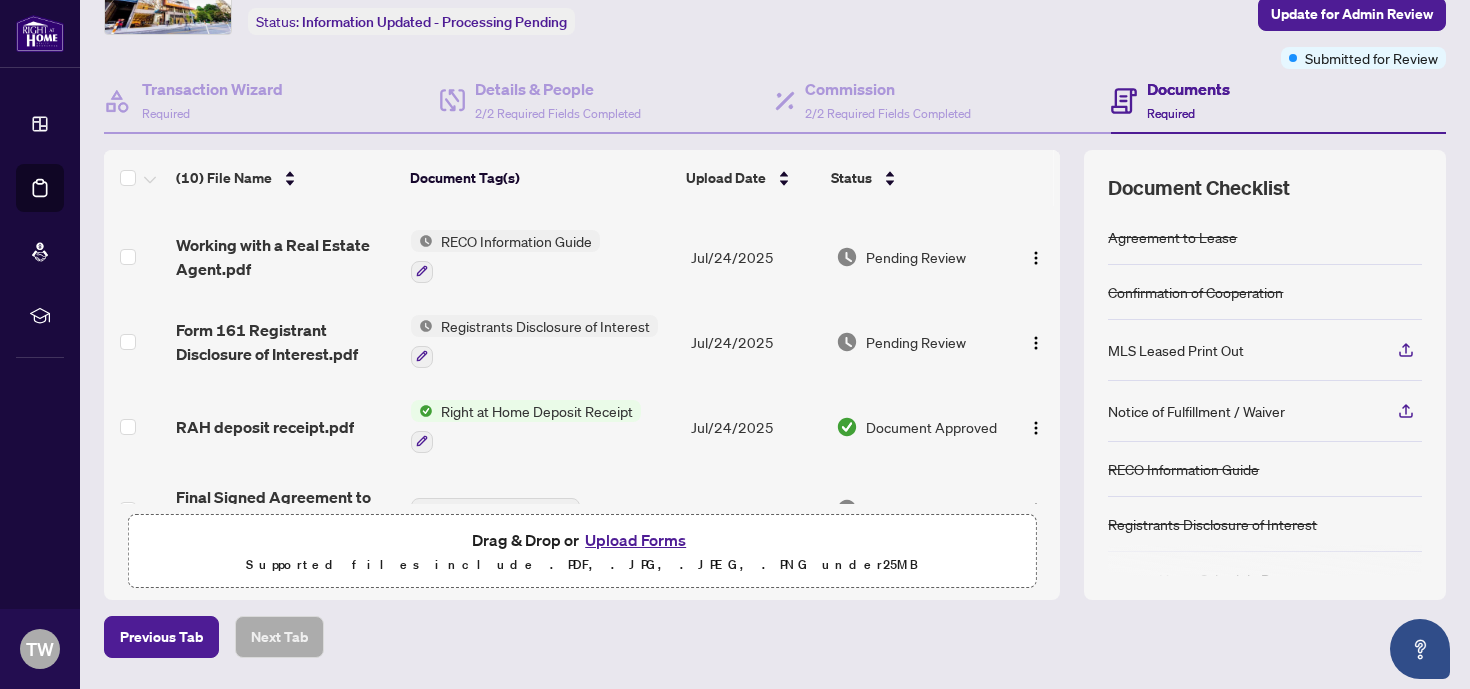 scroll, scrollTop: 314, scrollLeft: 0, axis: vertical 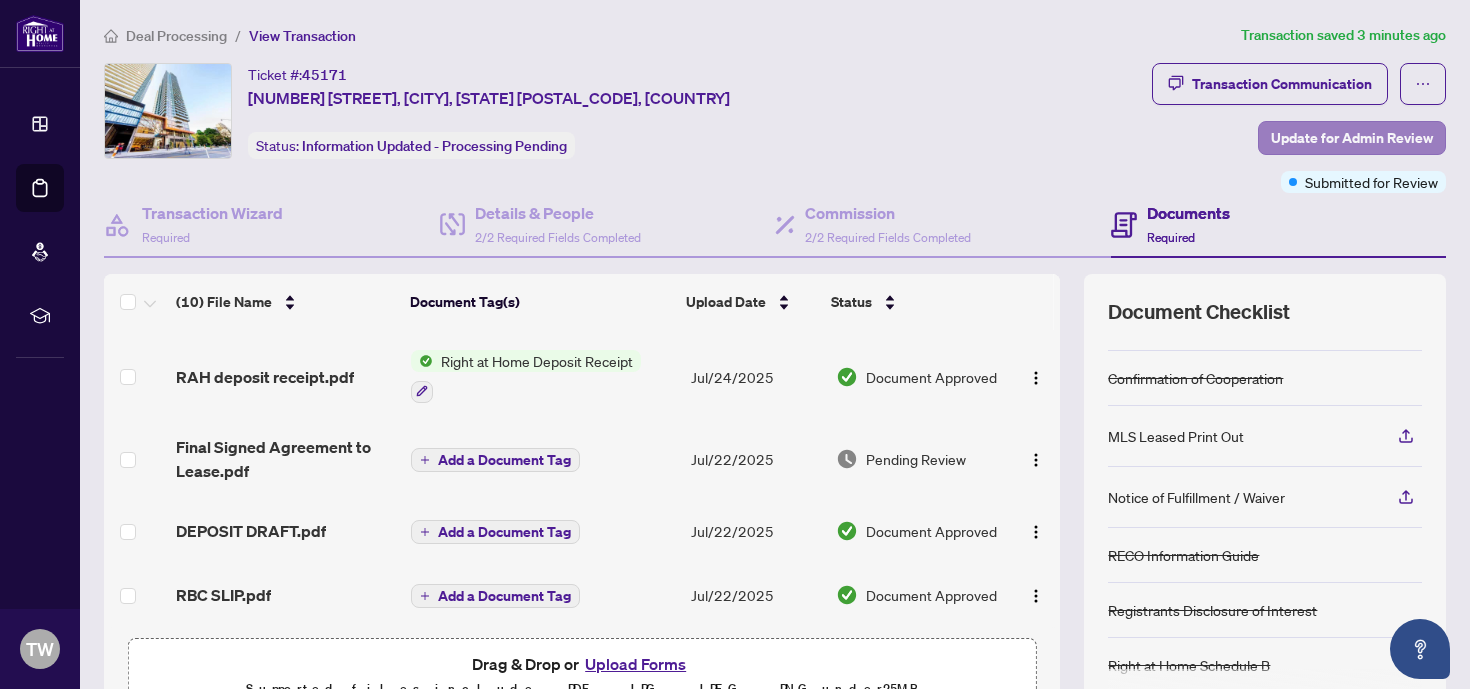 click on "Update for Admin Review" at bounding box center (1352, 138) 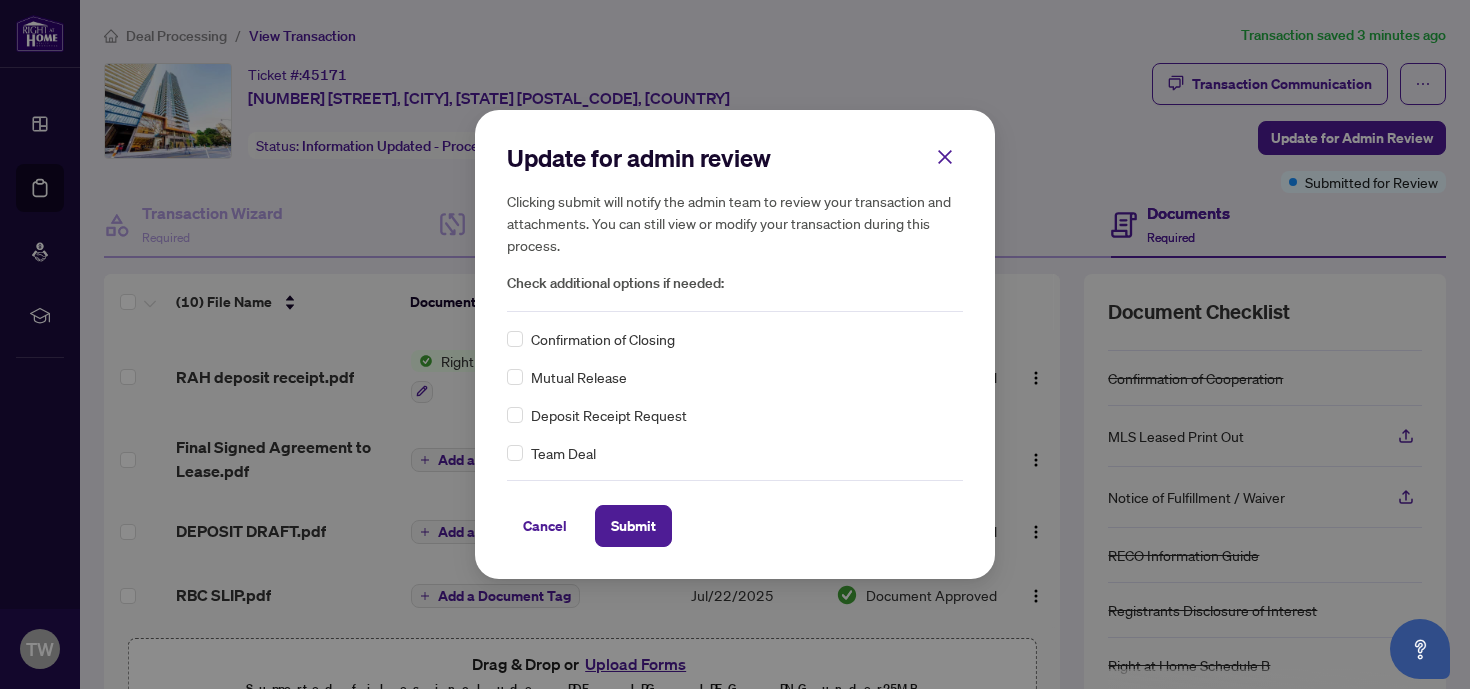 scroll, scrollTop: 0, scrollLeft: 0, axis: both 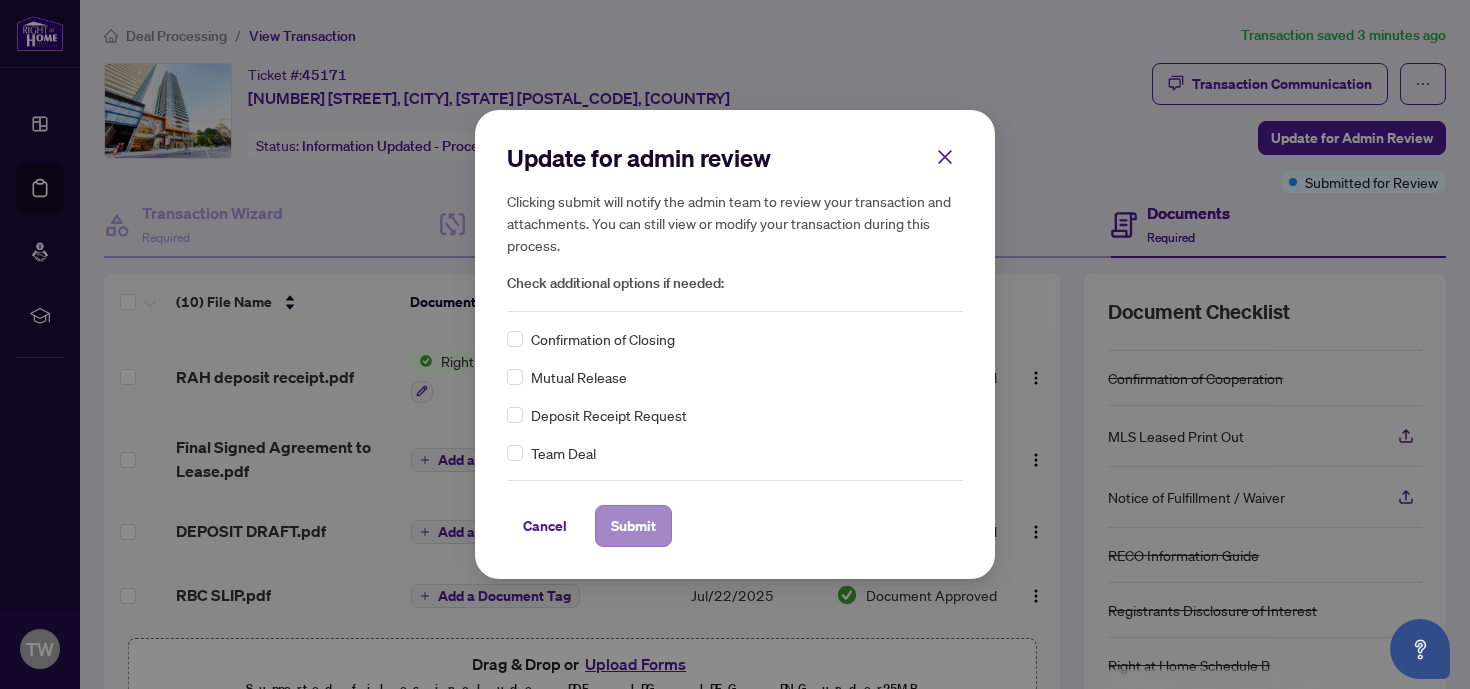 click on "Submit" at bounding box center [633, 526] 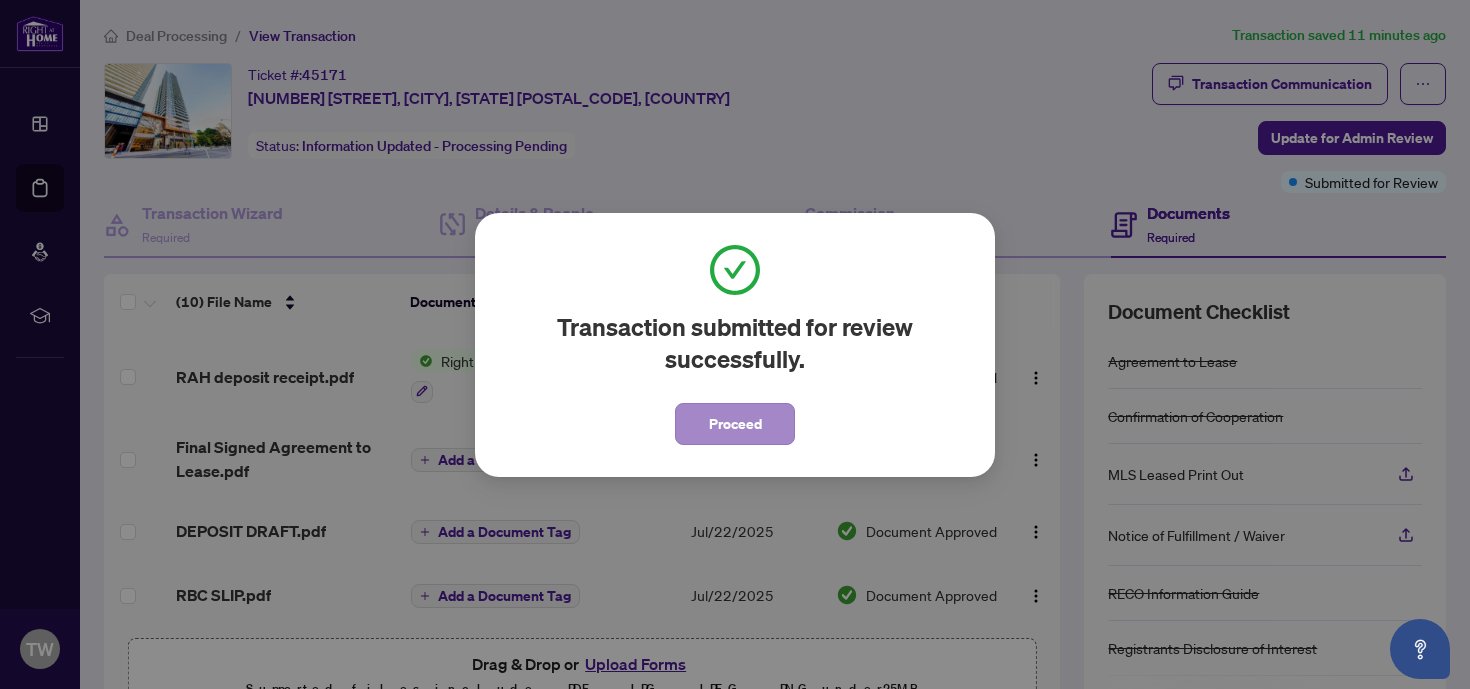 click on "Proceed" at bounding box center [735, 424] 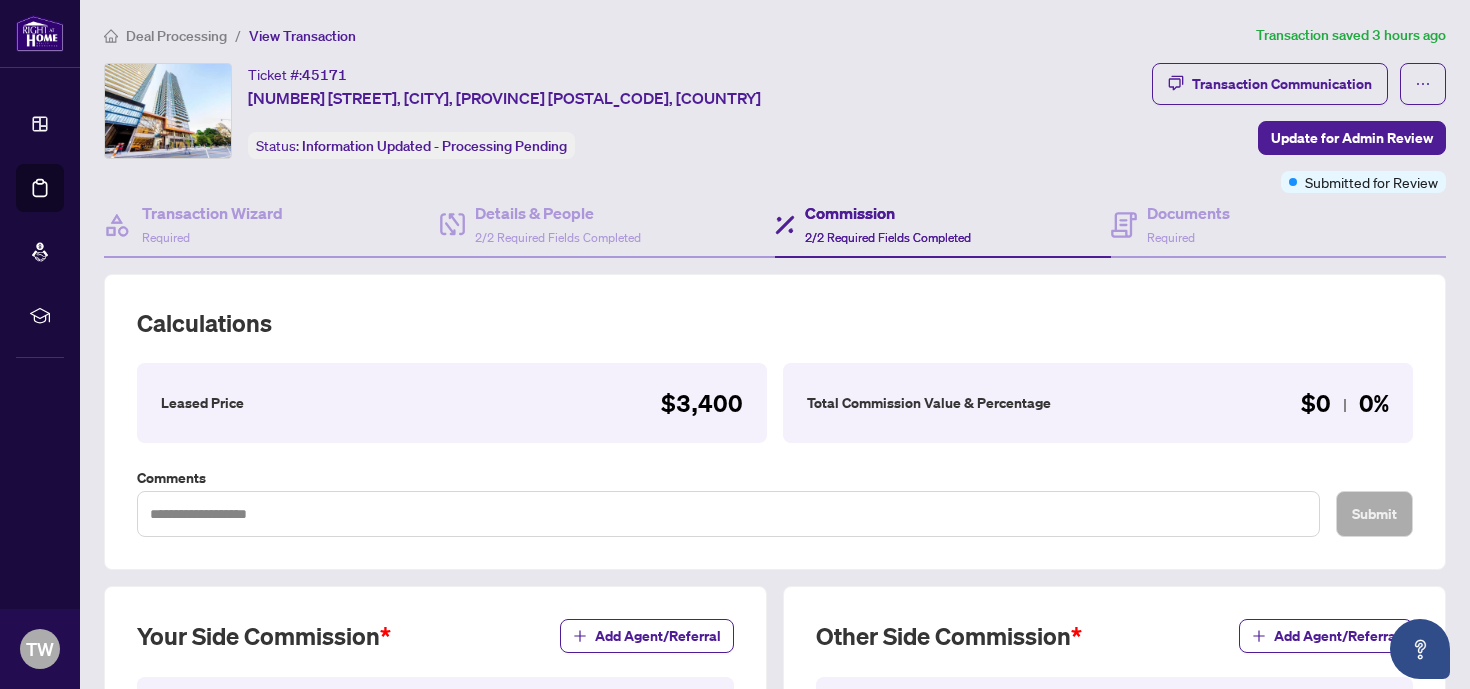 scroll, scrollTop: 0, scrollLeft: 0, axis: both 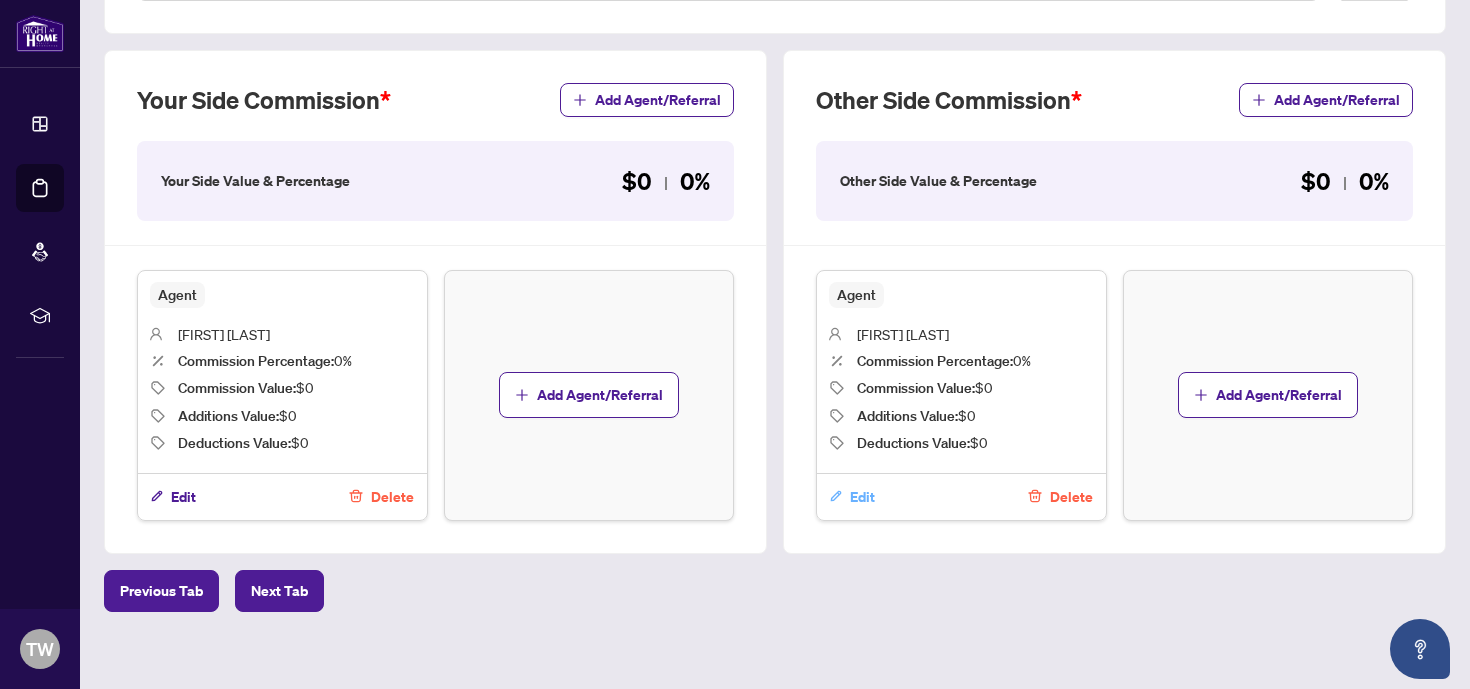 click on "Edit" at bounding box center (862, 497) 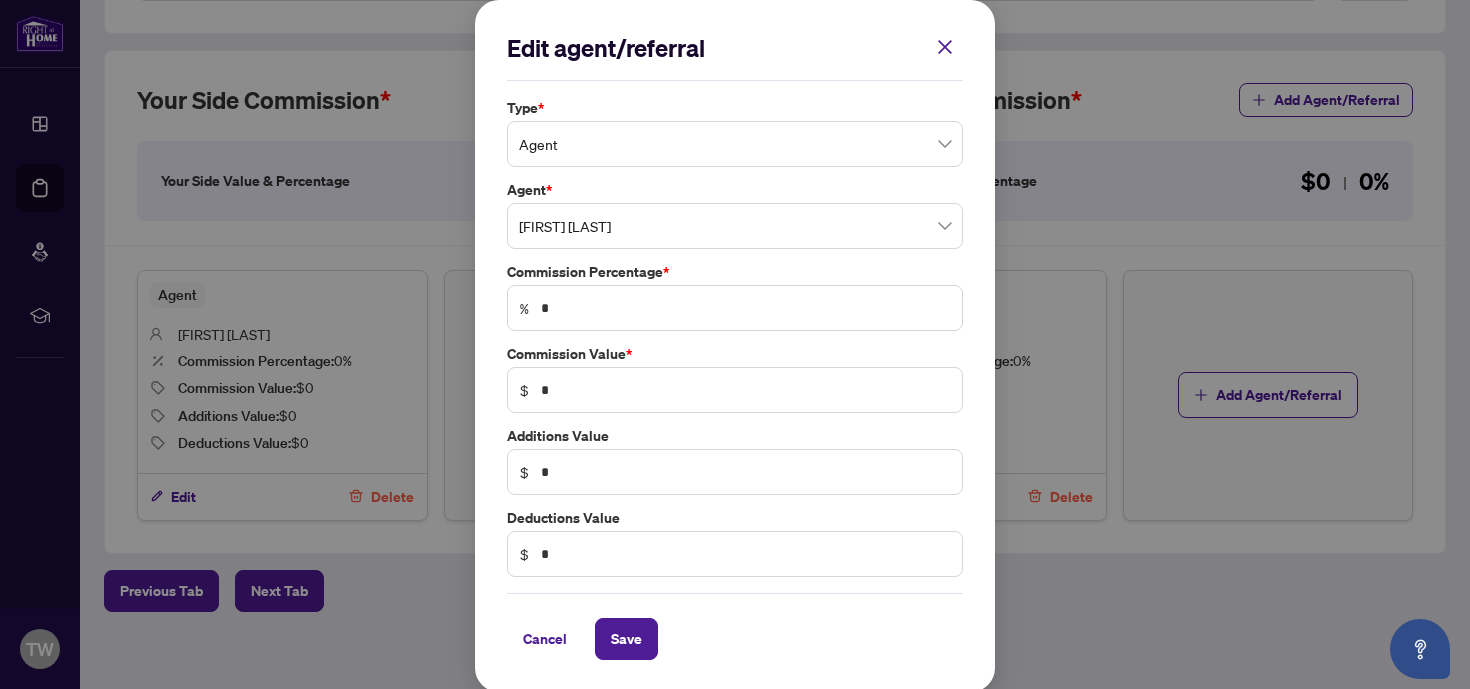click on "Agent" at bounding box center [735, 144] 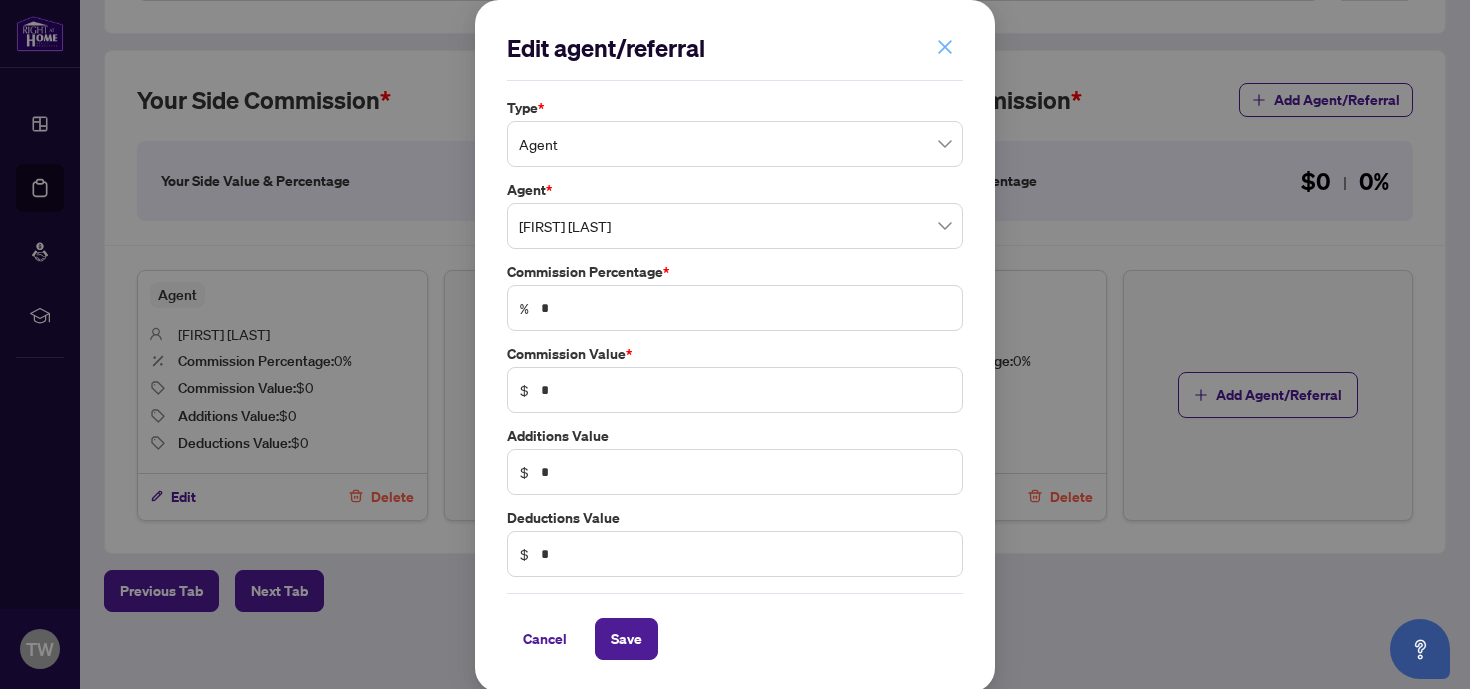 click 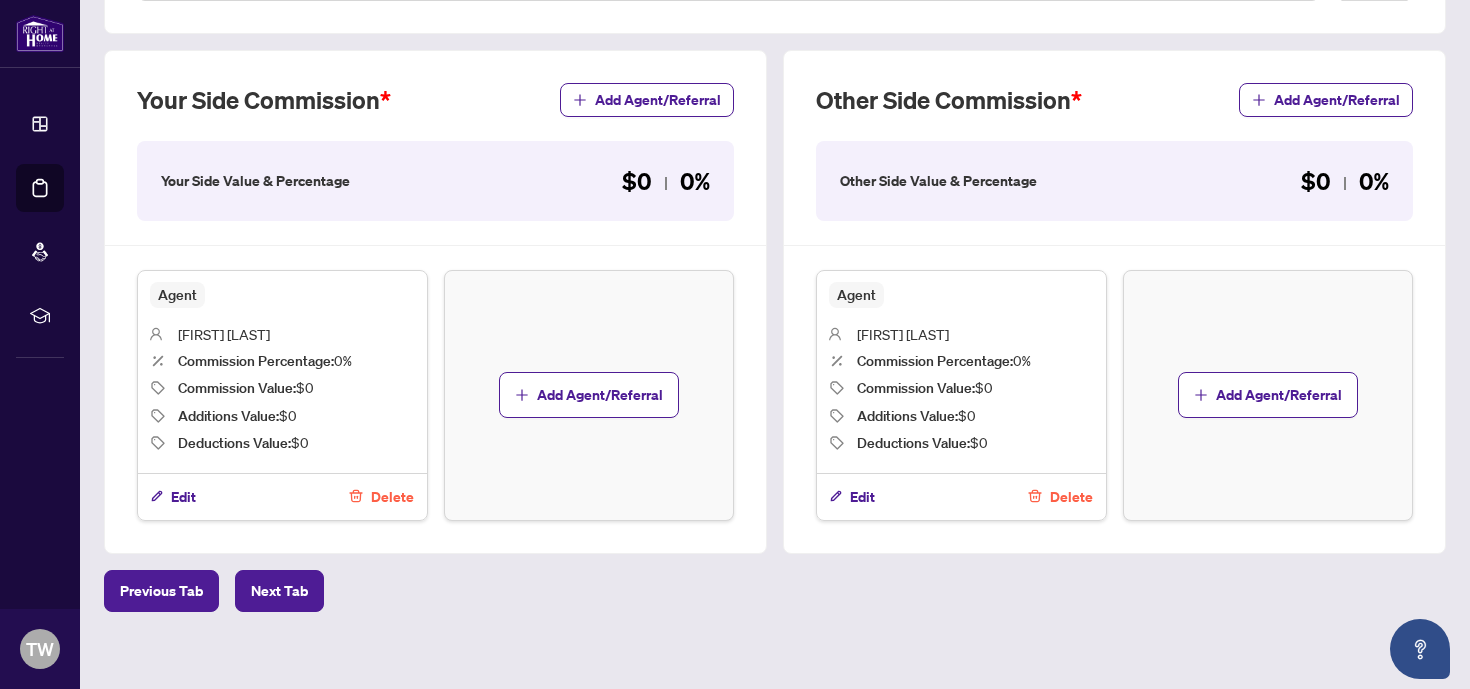 click on "Delete" at bounding box center [1071, 497] 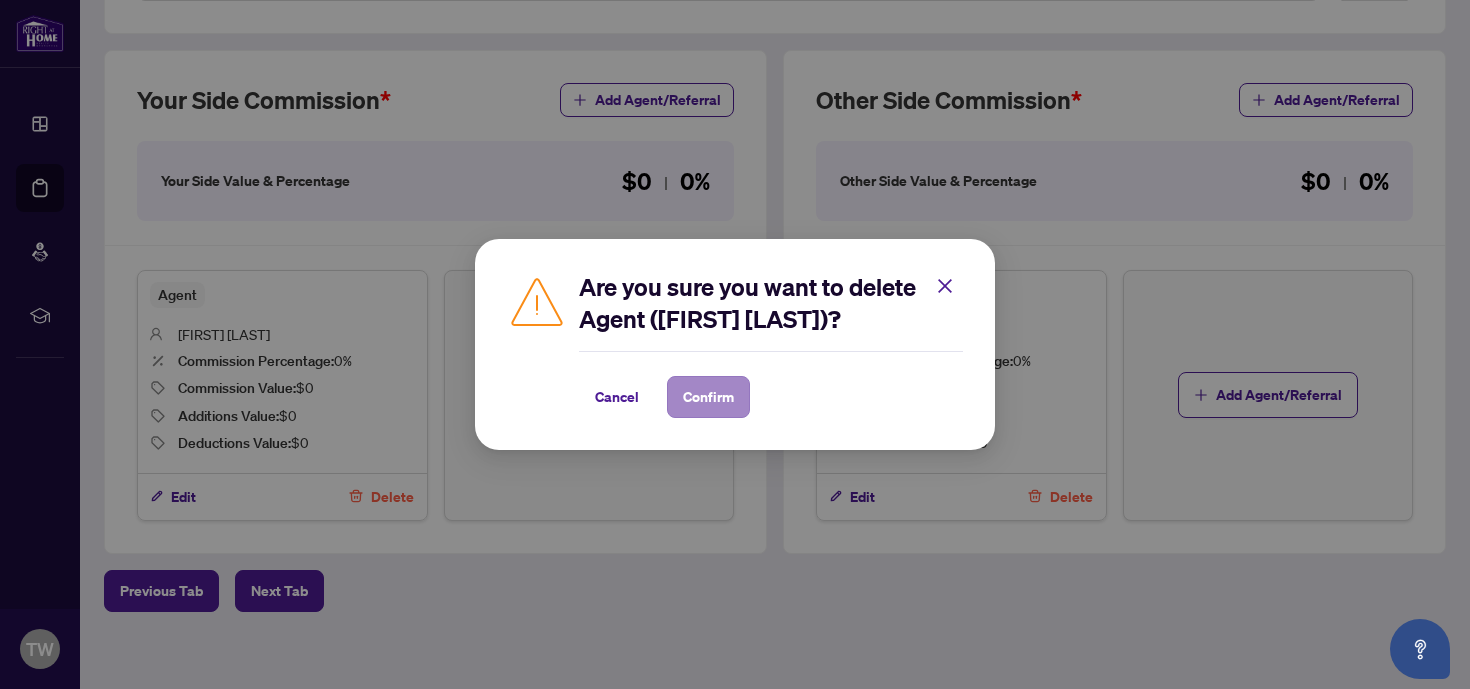 click on "Confirm" at bounding box center [708, 397] 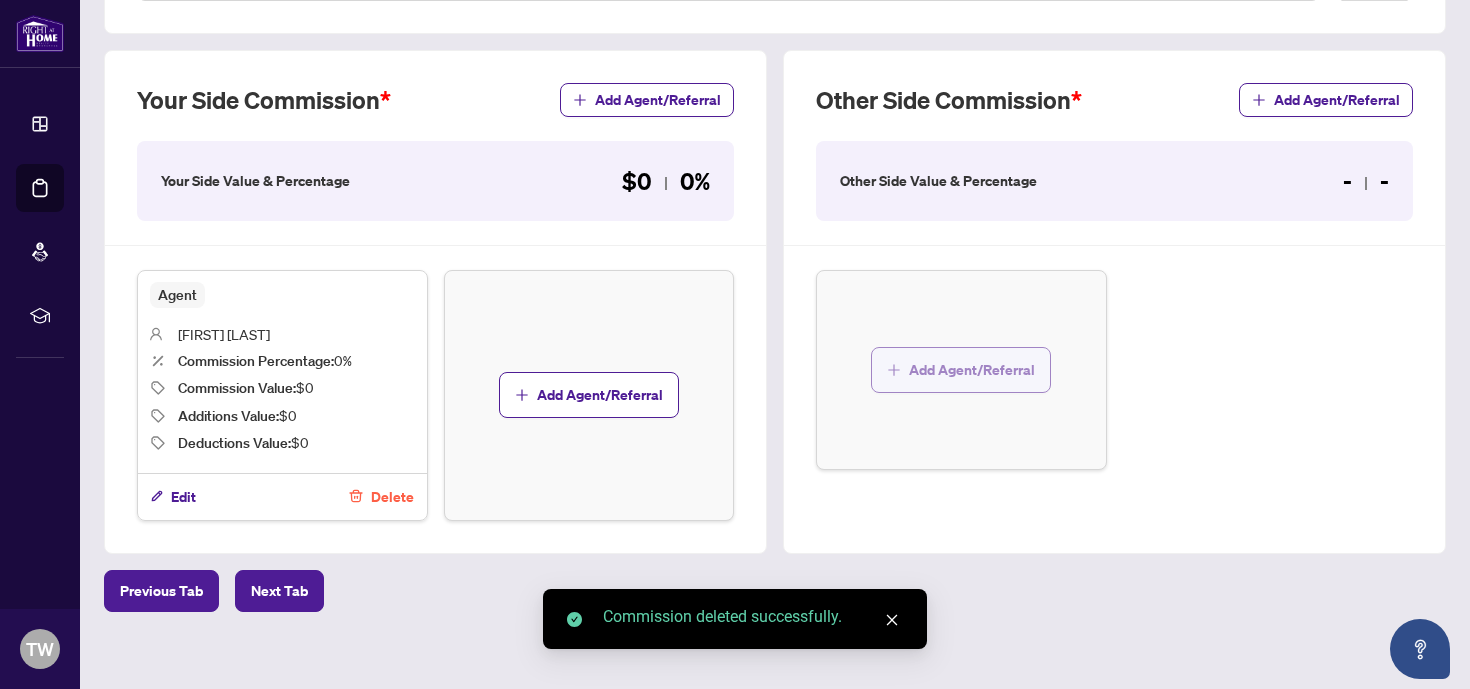 click on "Add Agent/Referral" at bounding box center (972, 370) 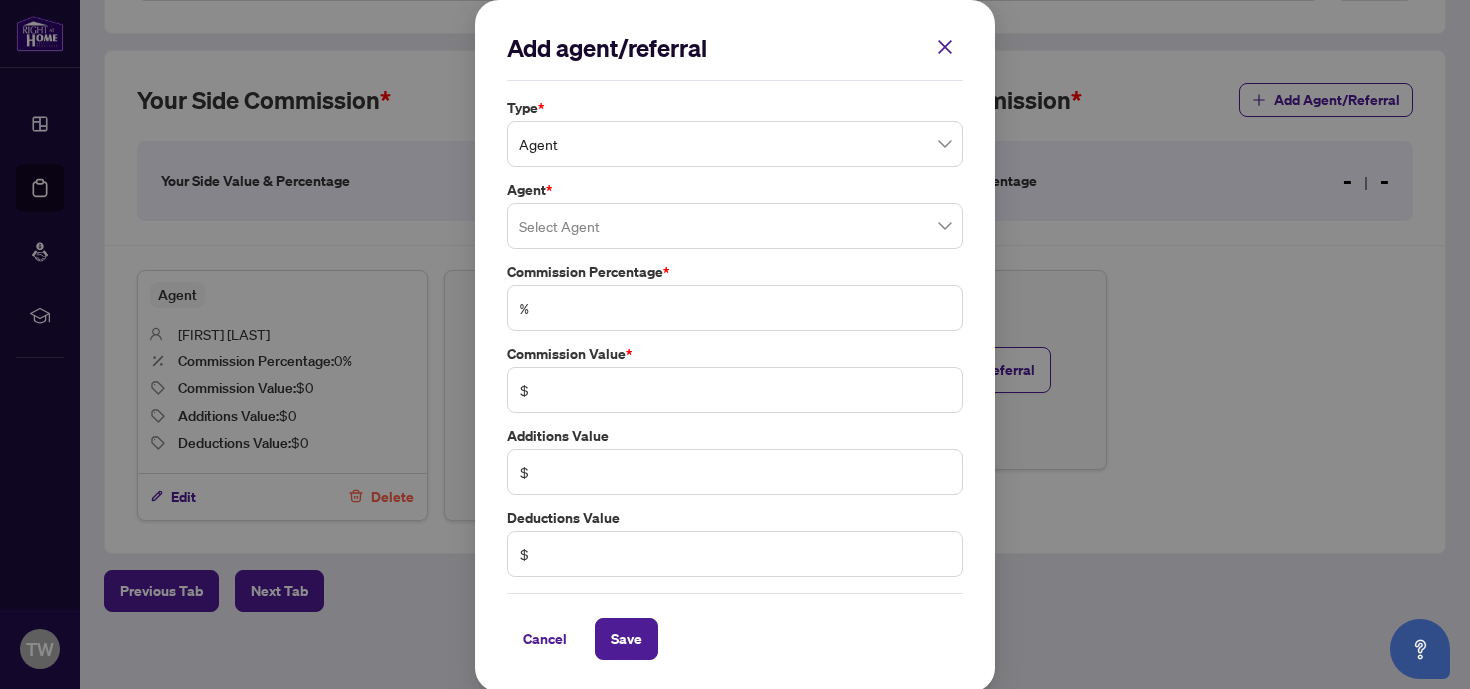 click on "Agent" at bounding box center [735, 144] 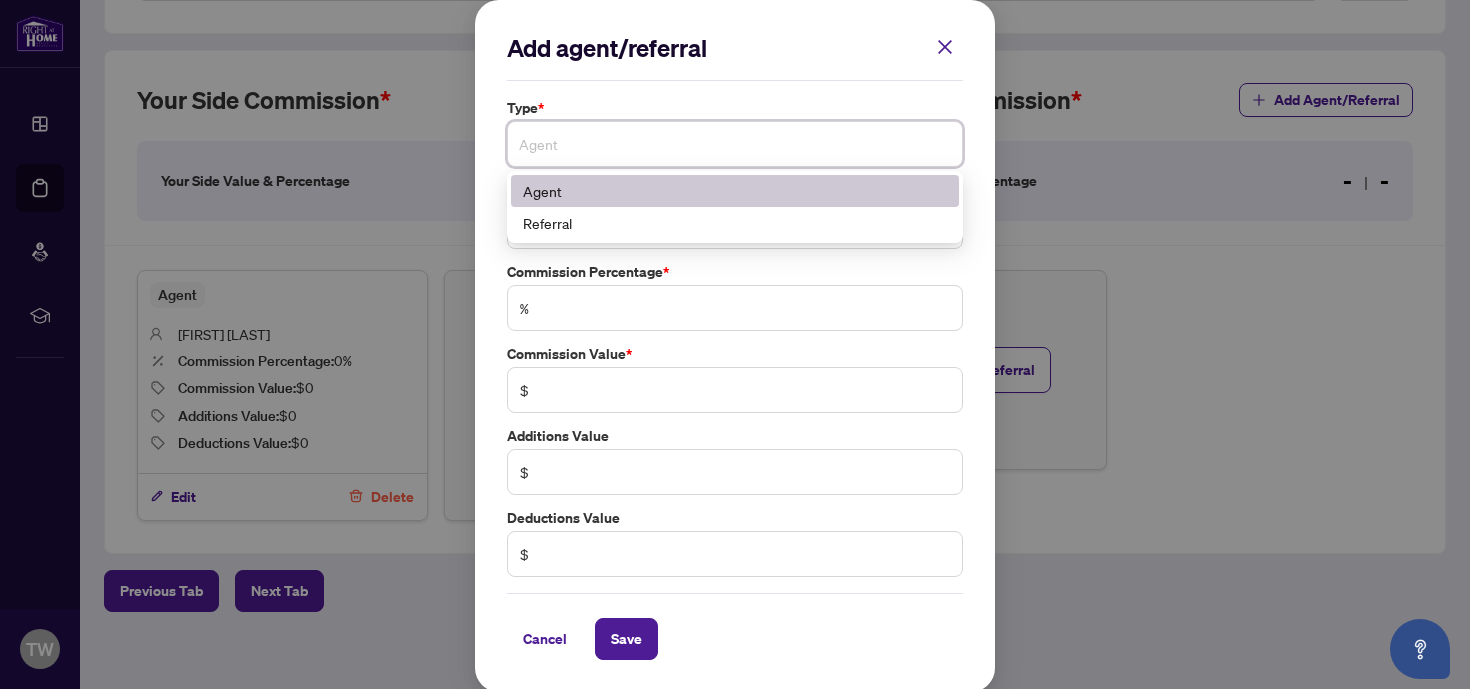 click on "Agent" at bounding box center [735, 144] 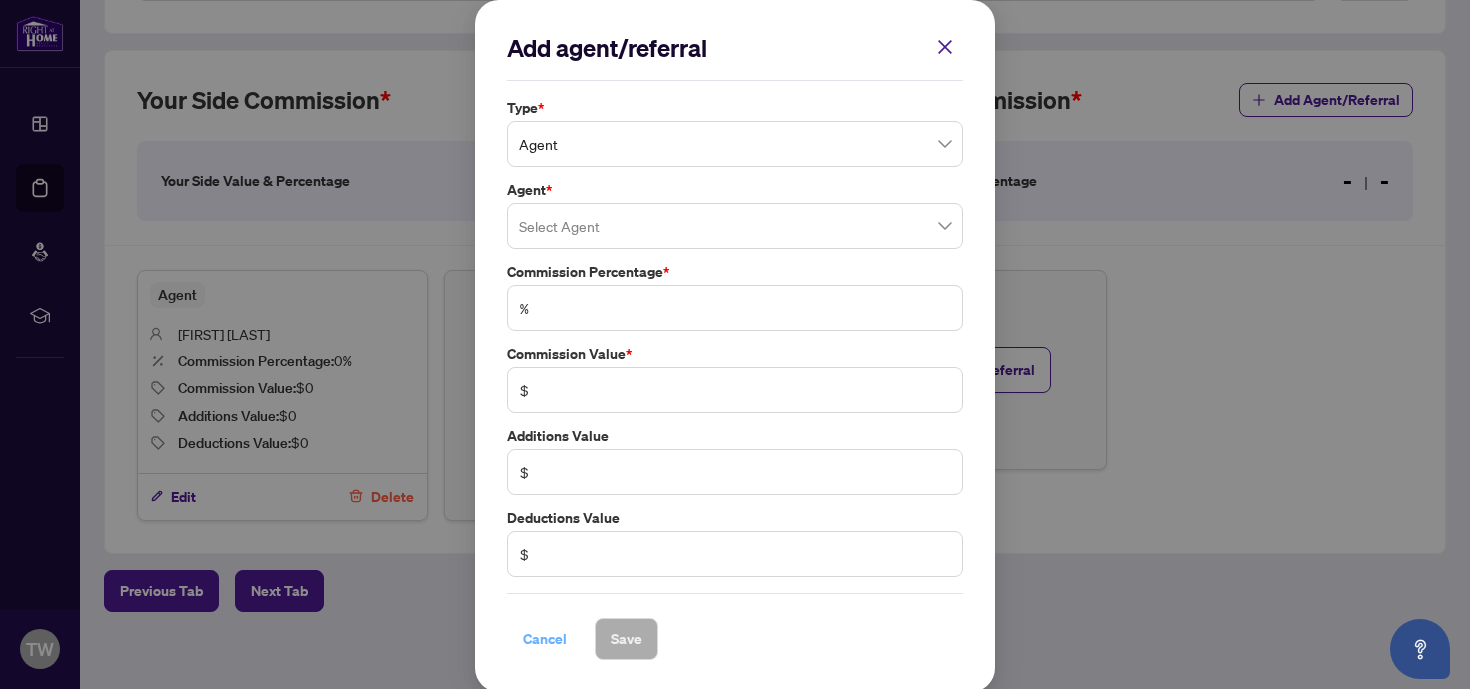 click on "Cancel" at bounding box center (545, 639) 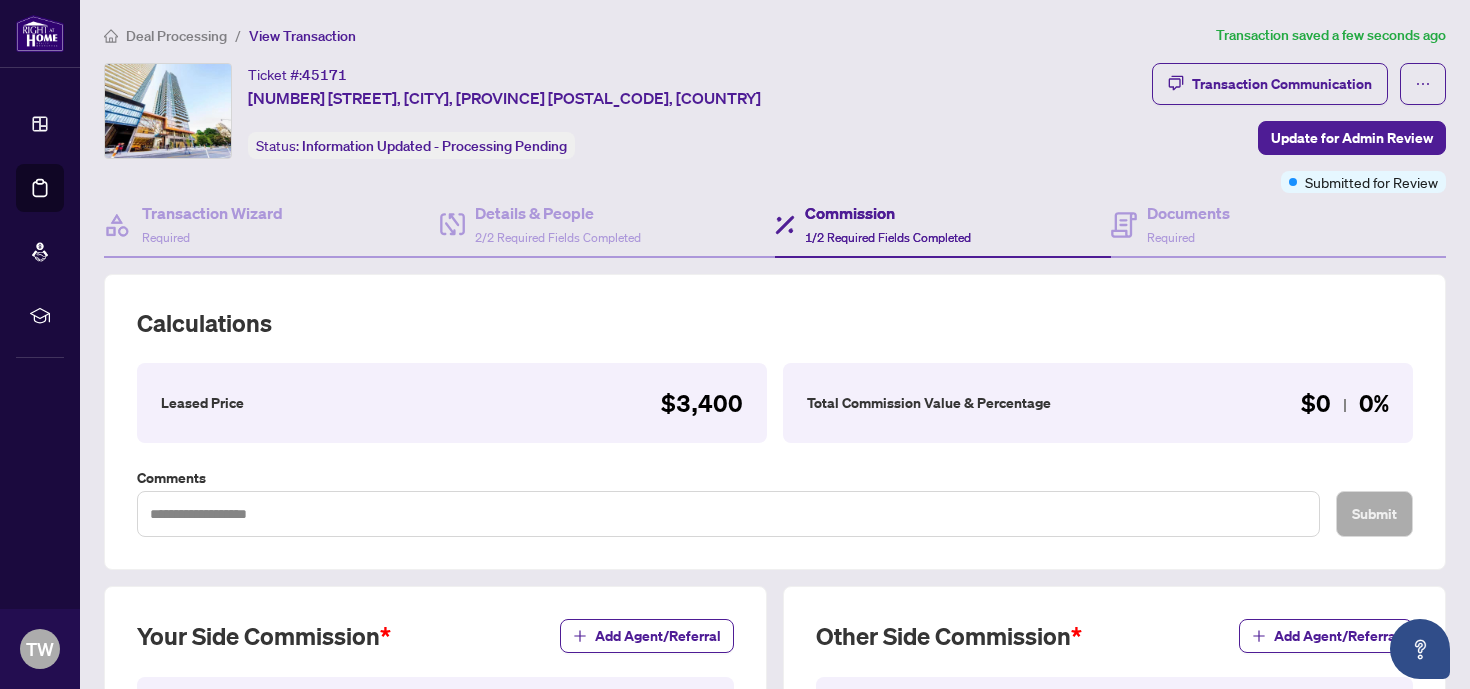 scroll, scrollTop: 0, scrollLeft: 0, axis: both 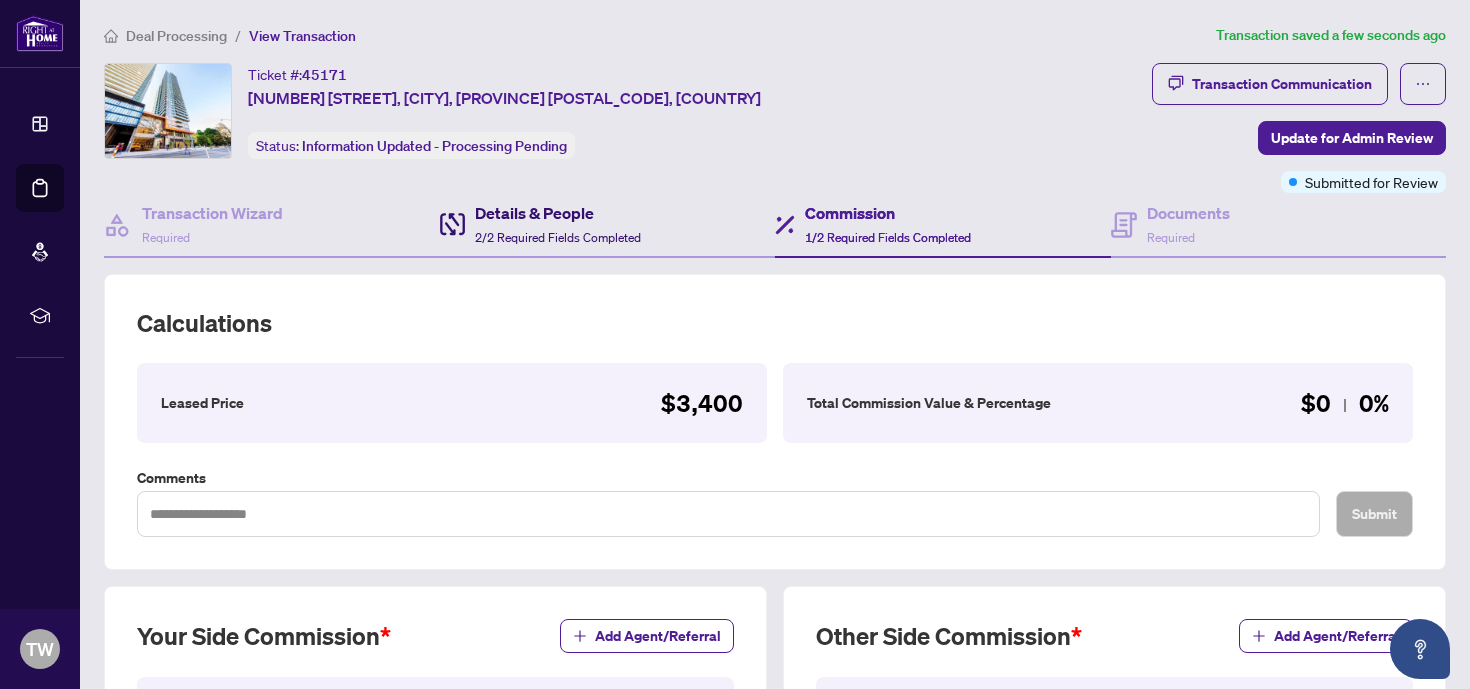 click on "Details & People" at bounding box center [558, 213] 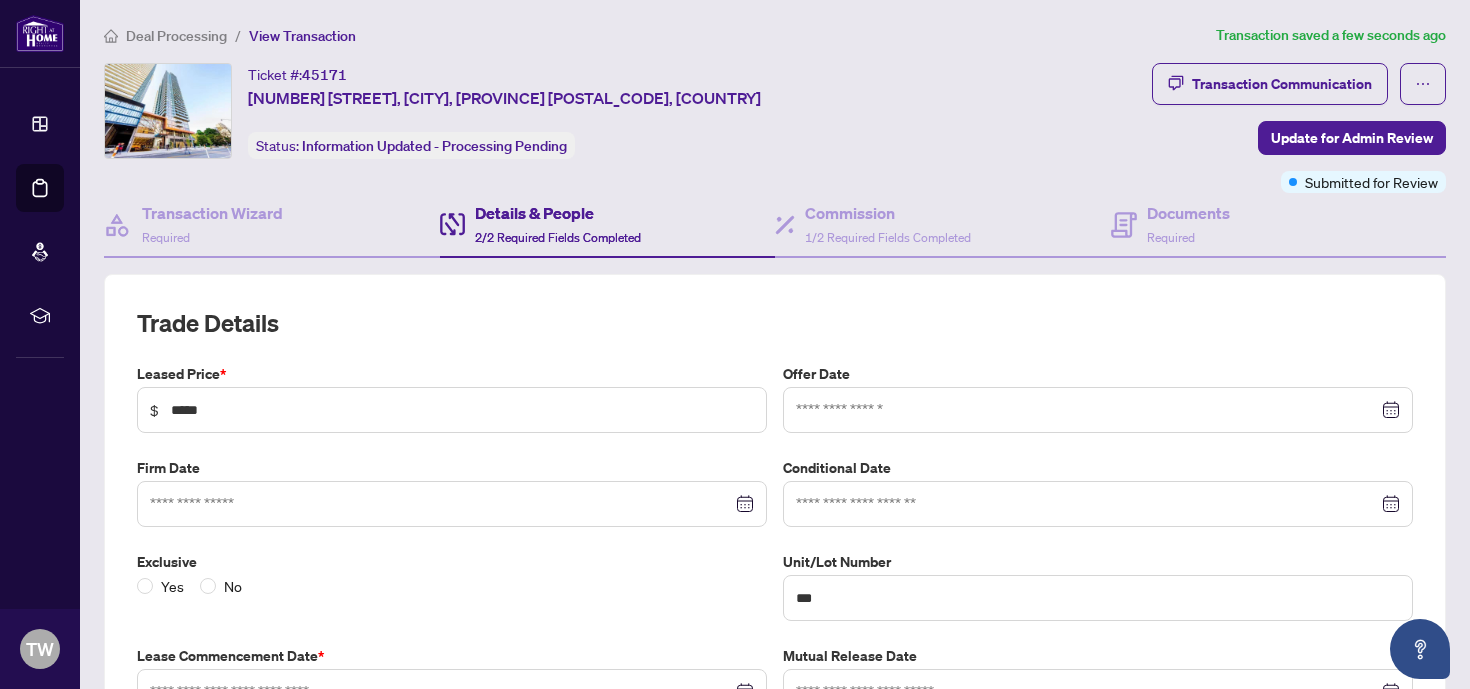 type on "**********" 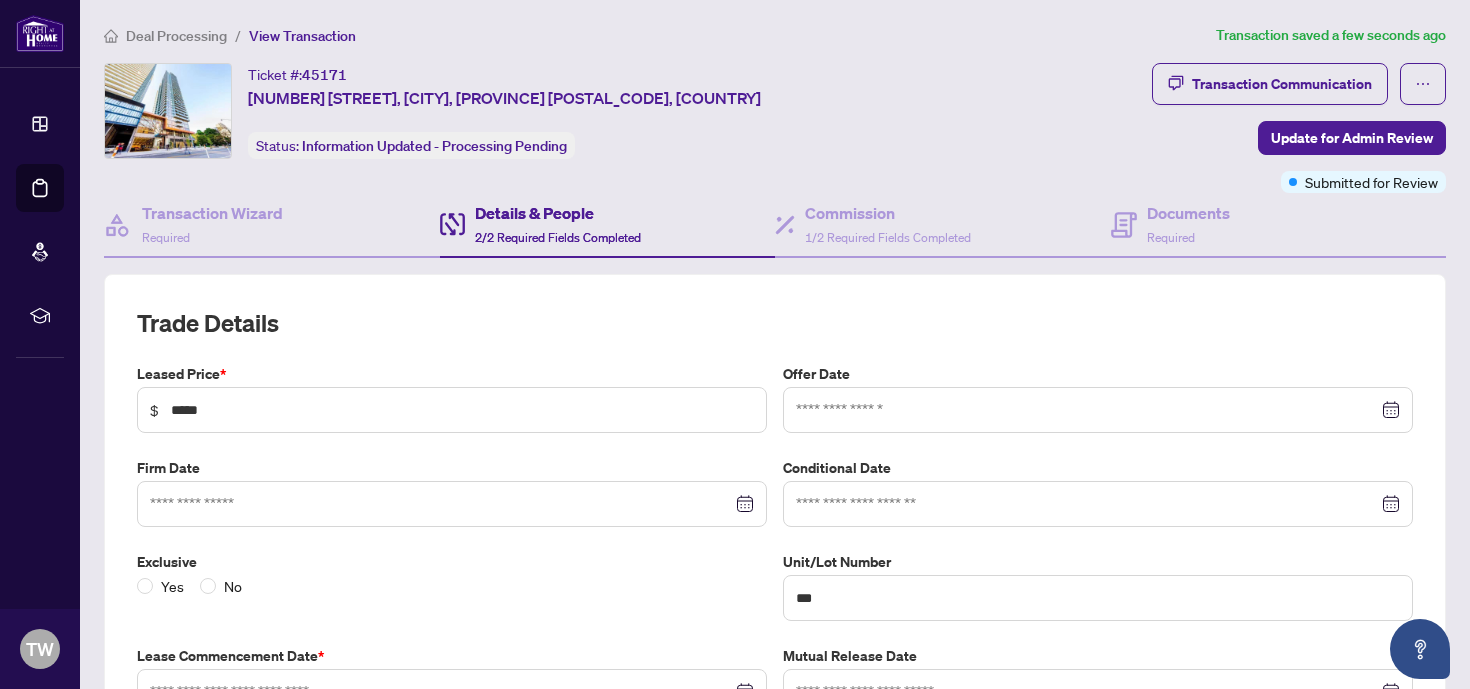 type on "**********" 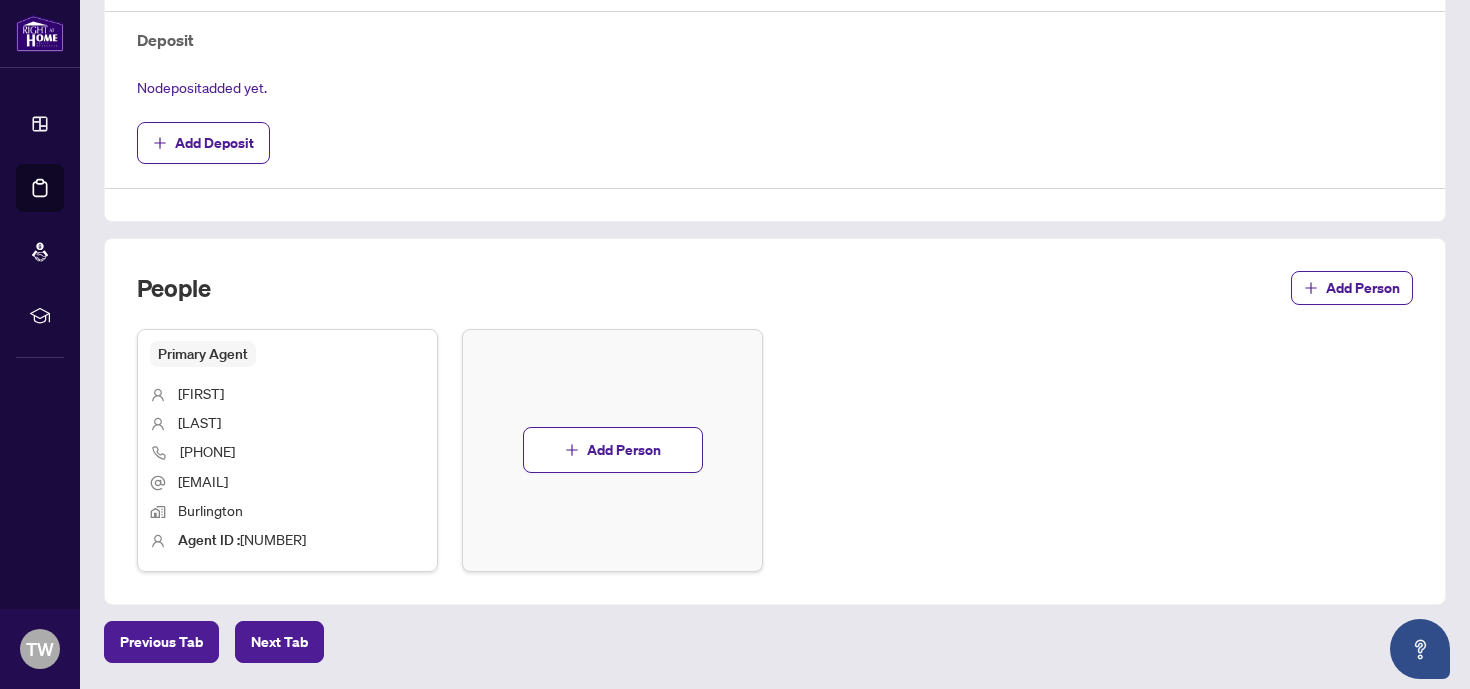scroll, scrollTop: 733, scrollLeft: 0, axis: vertical 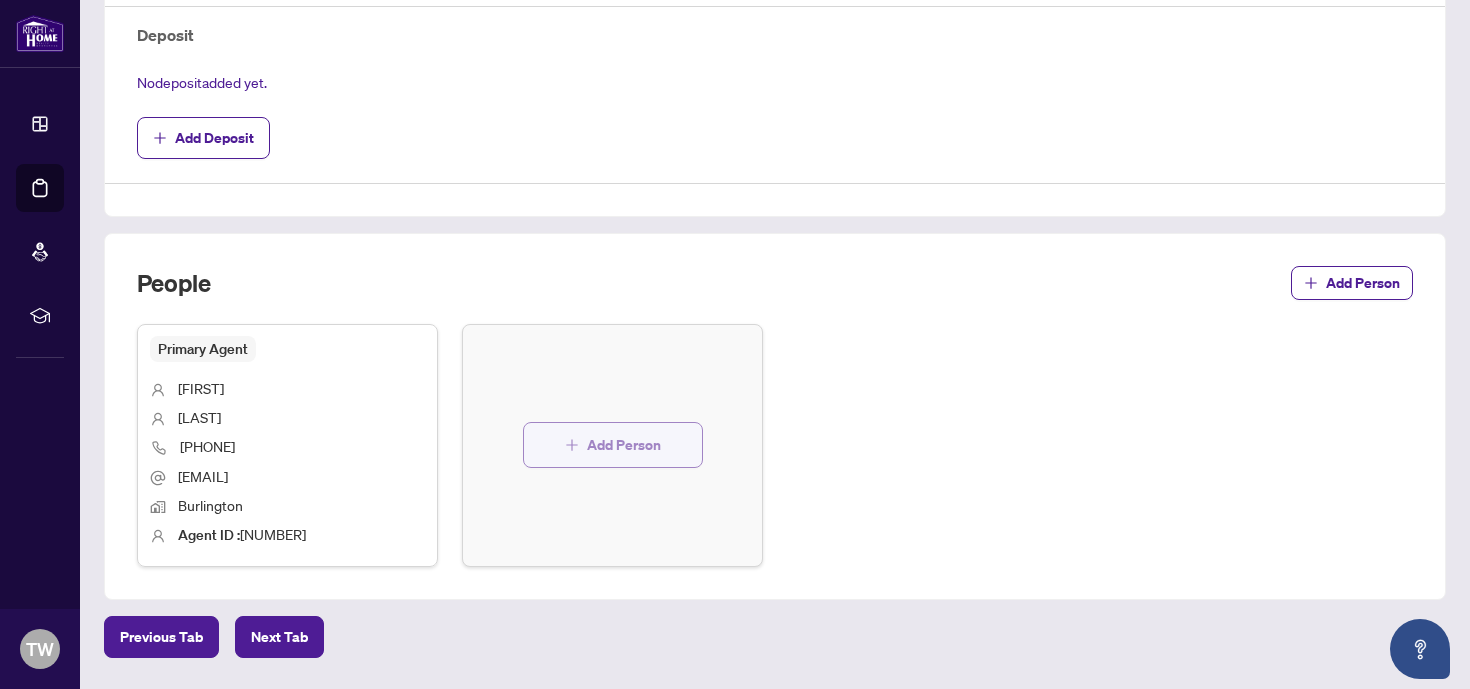 click on "Add Person" at bounding box center (624, 445) 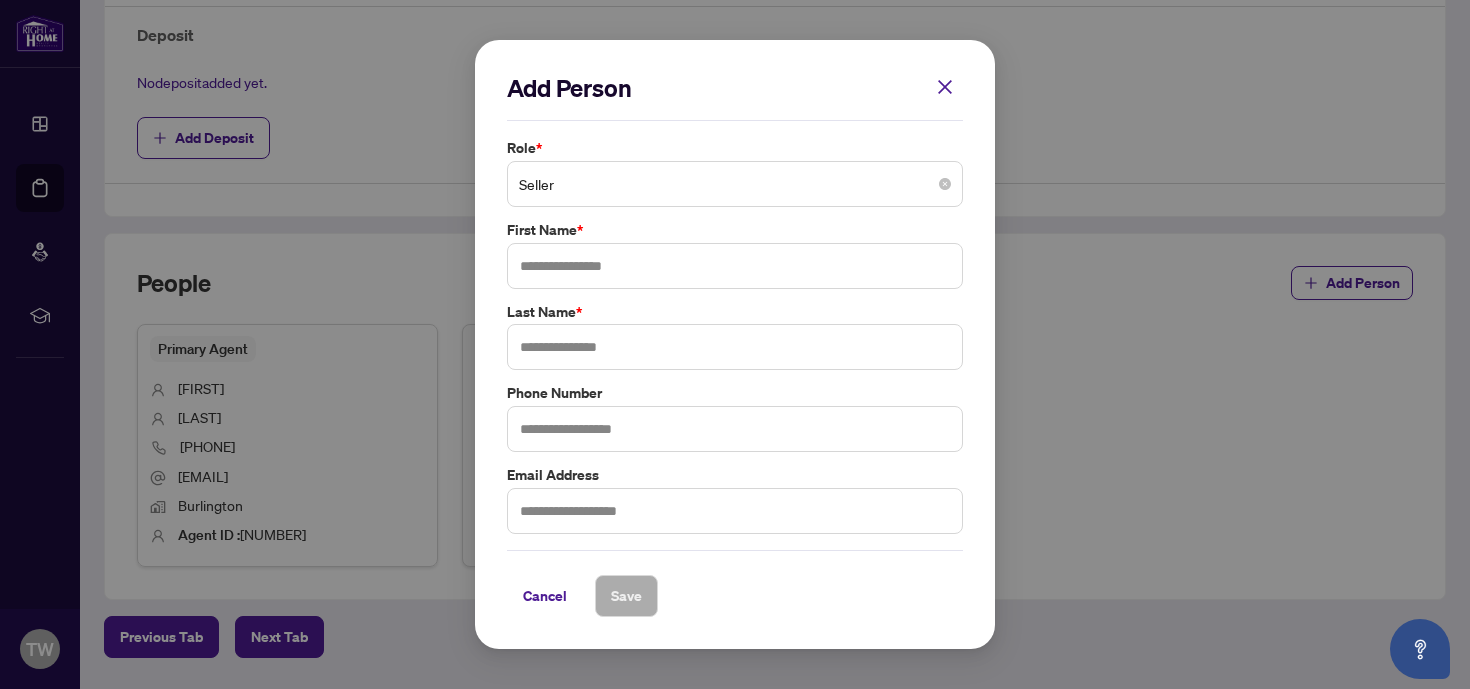 click on "Seller" at bounding box center (735, 184) 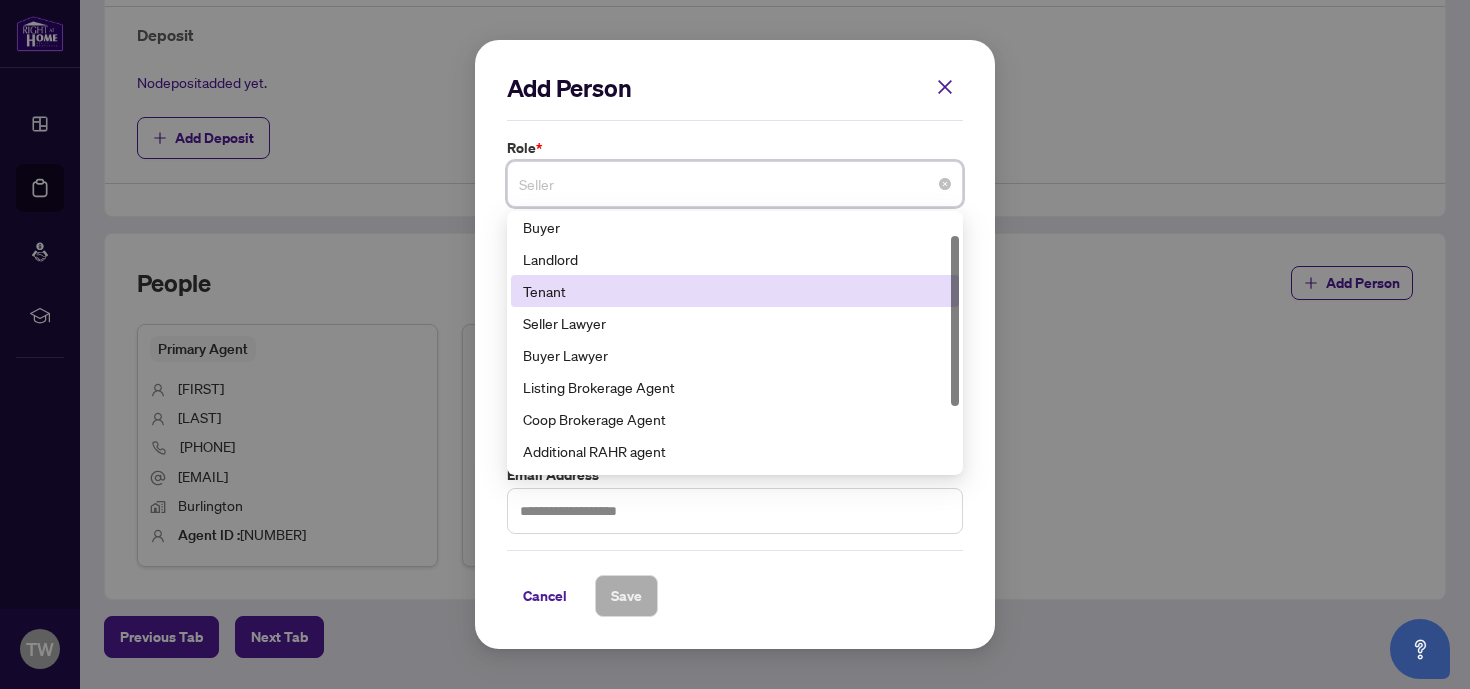 scroll, scrollTop: 39, scrollLeft: 0, axis: vertical 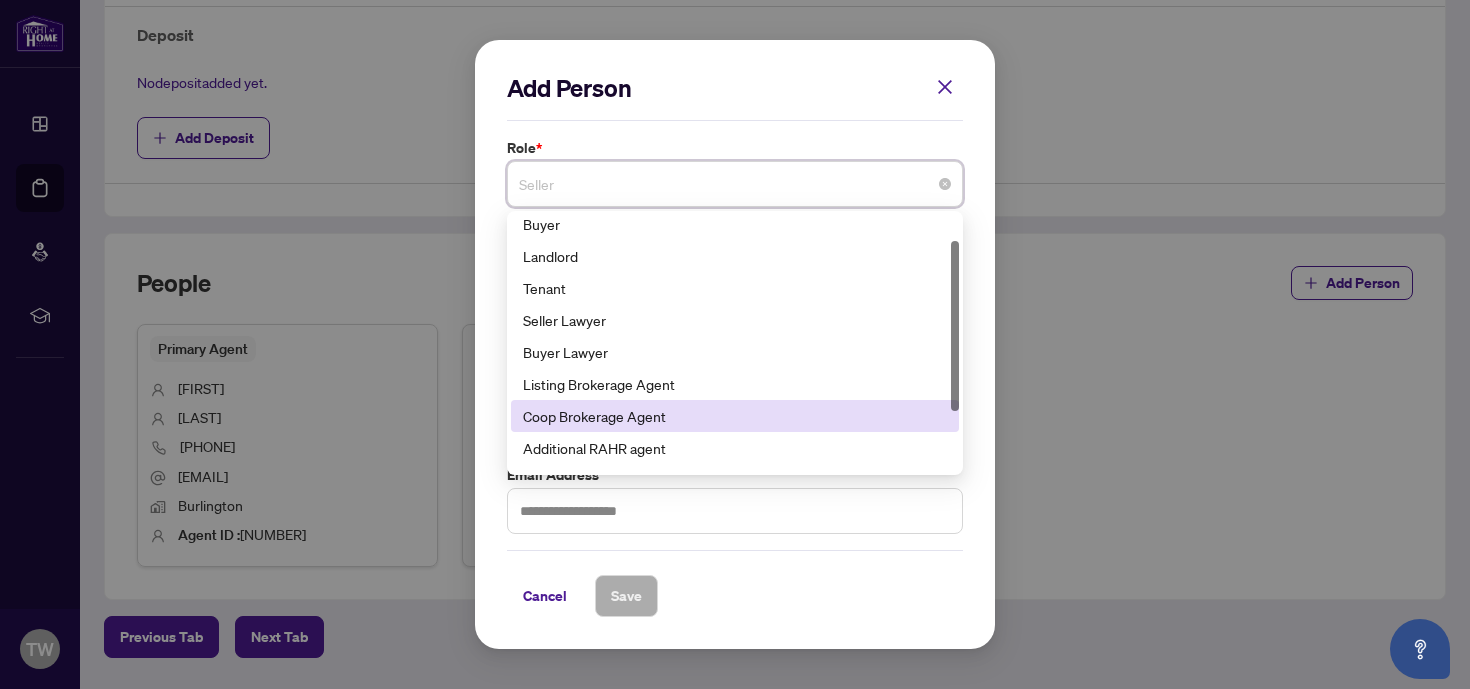 click on "Coop Brokerage Agent" at bounding box center (735, 416) 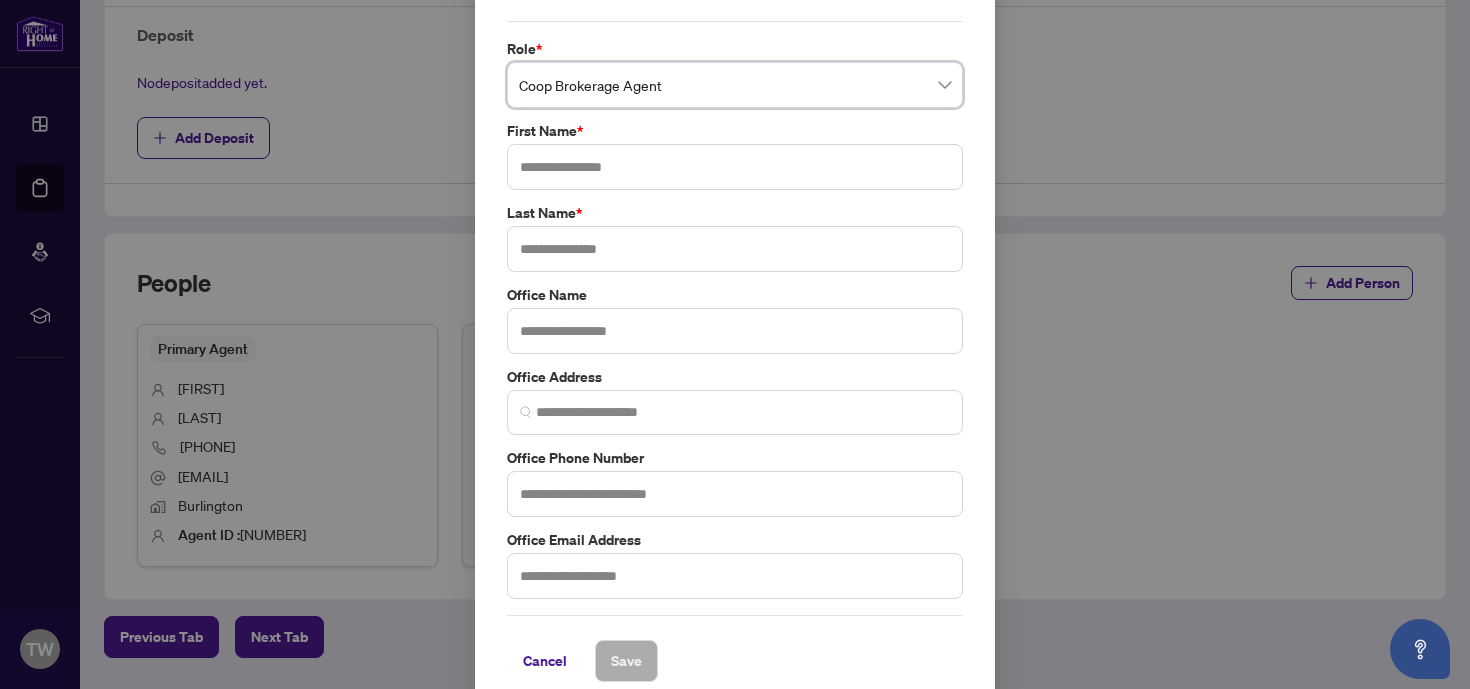 scroll, scrollTop: 58, scrollLeft: 0, axis: vertical 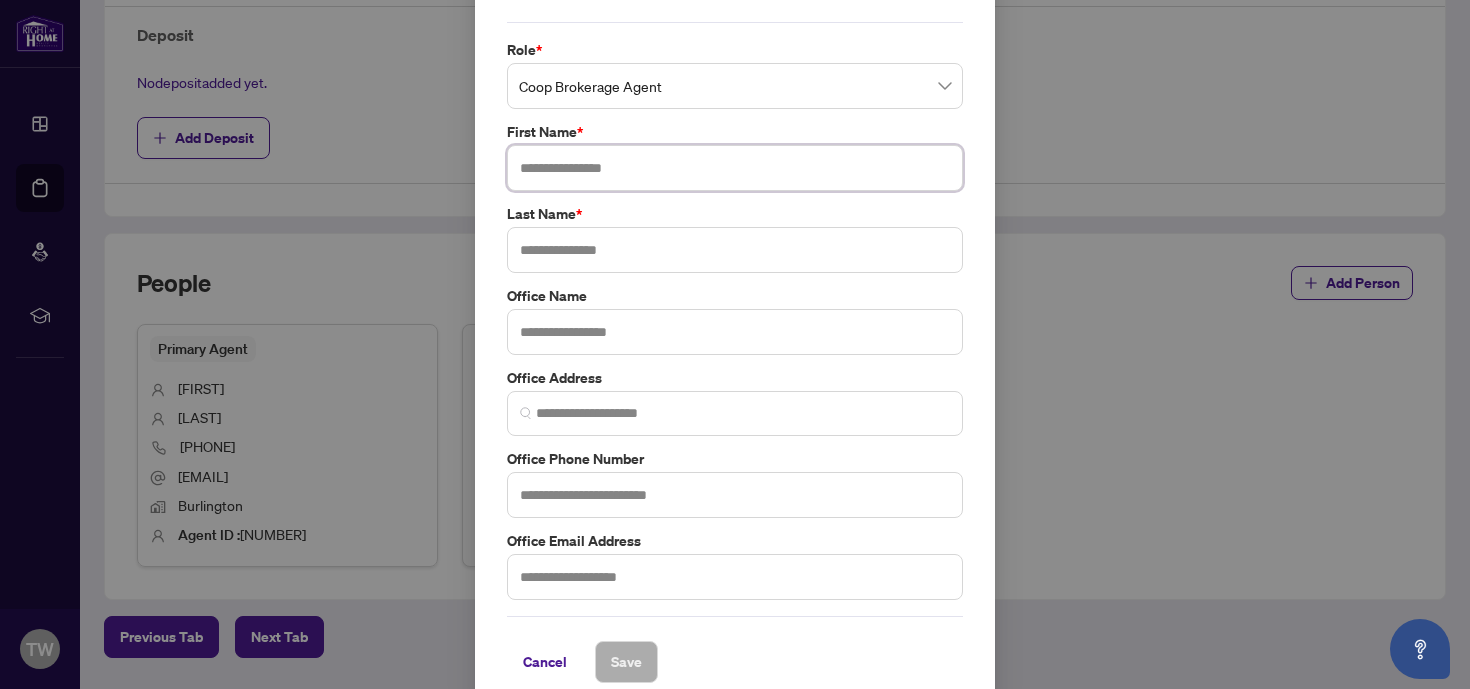 type on "*" 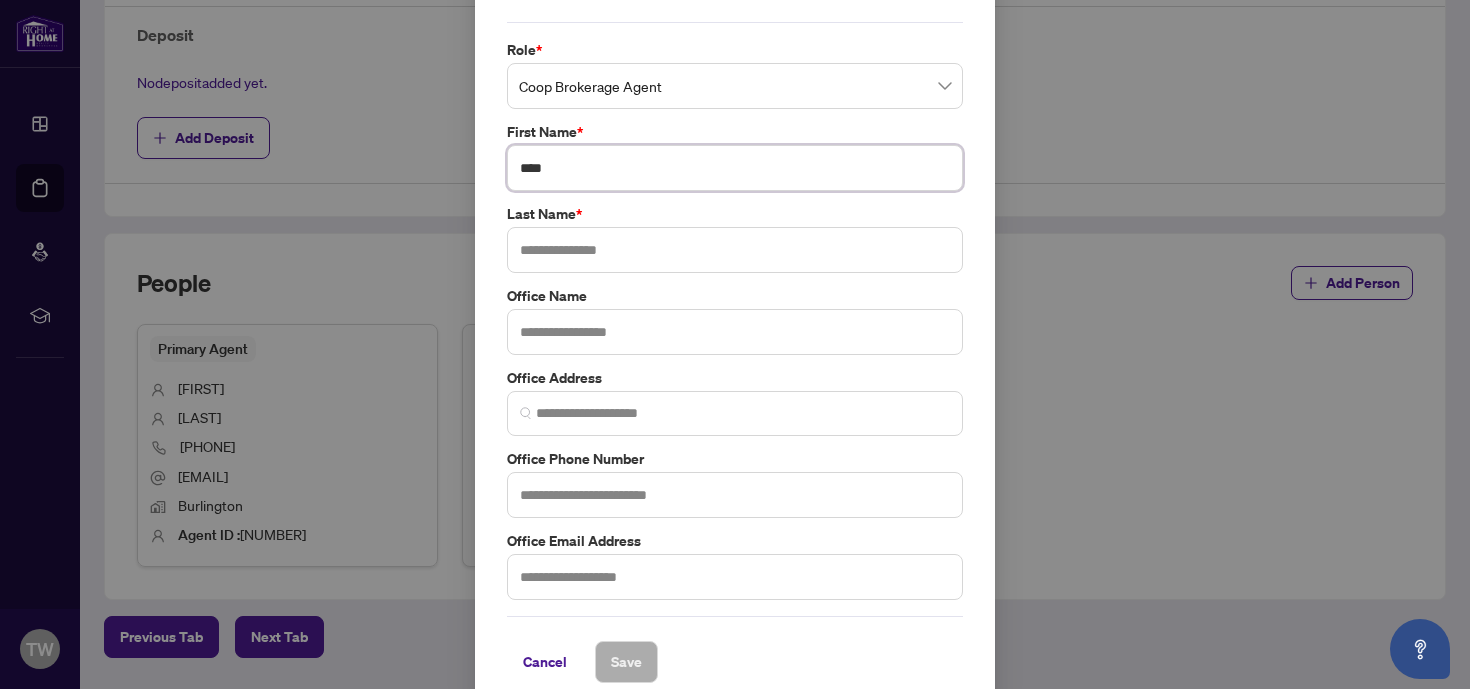 type on "****" 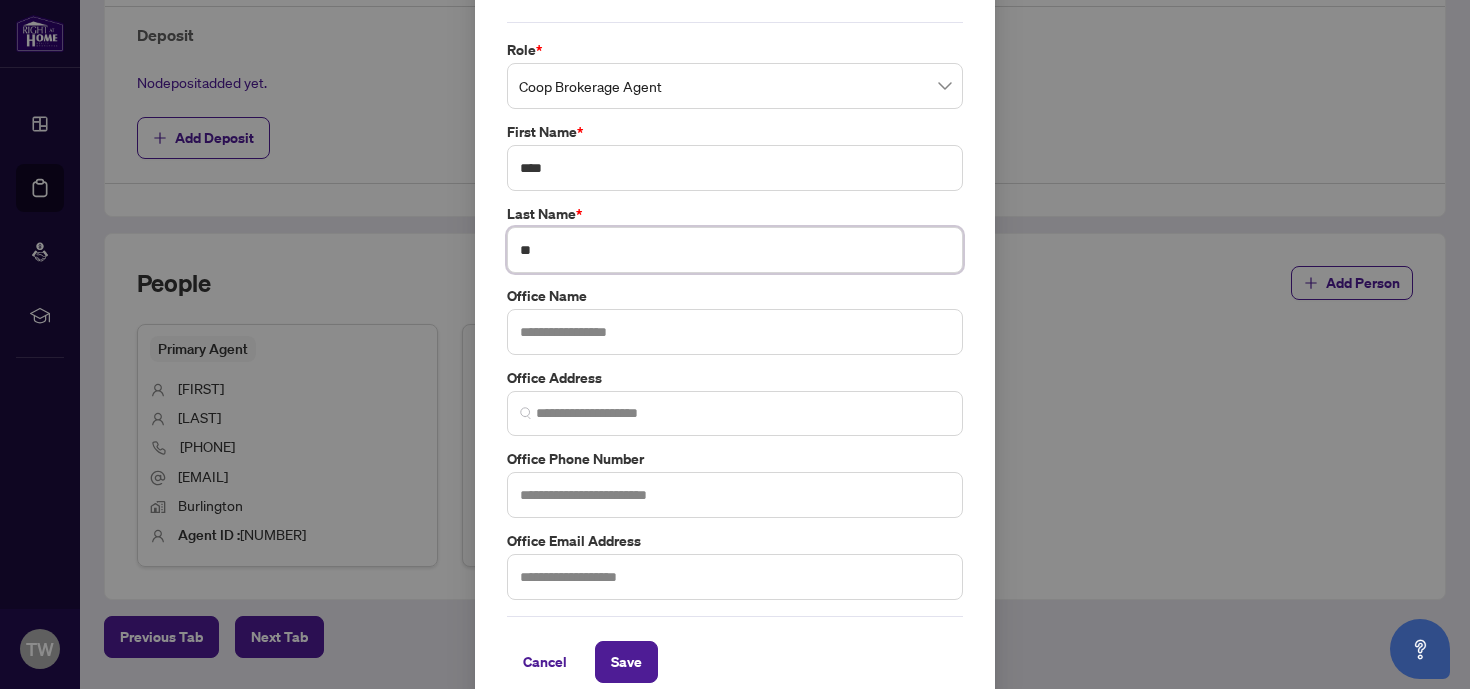 type on "**" 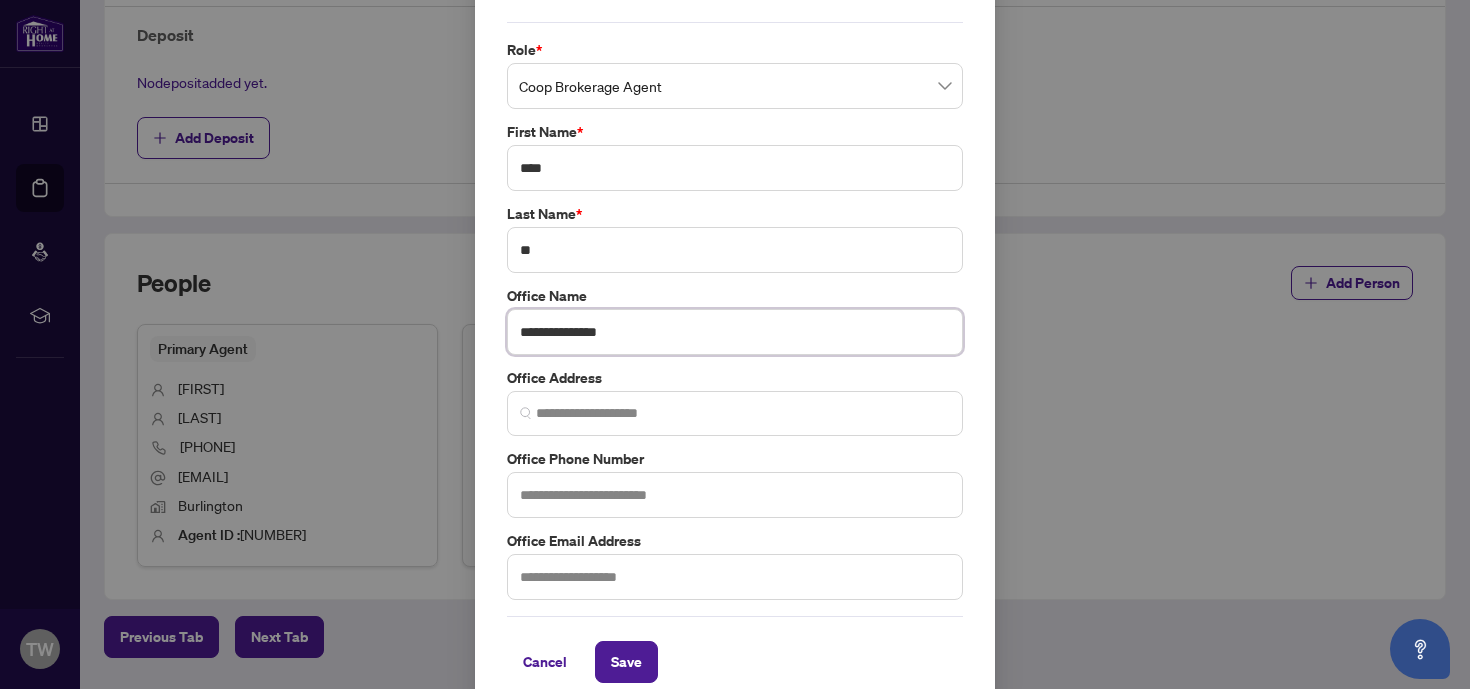 type on "**********" 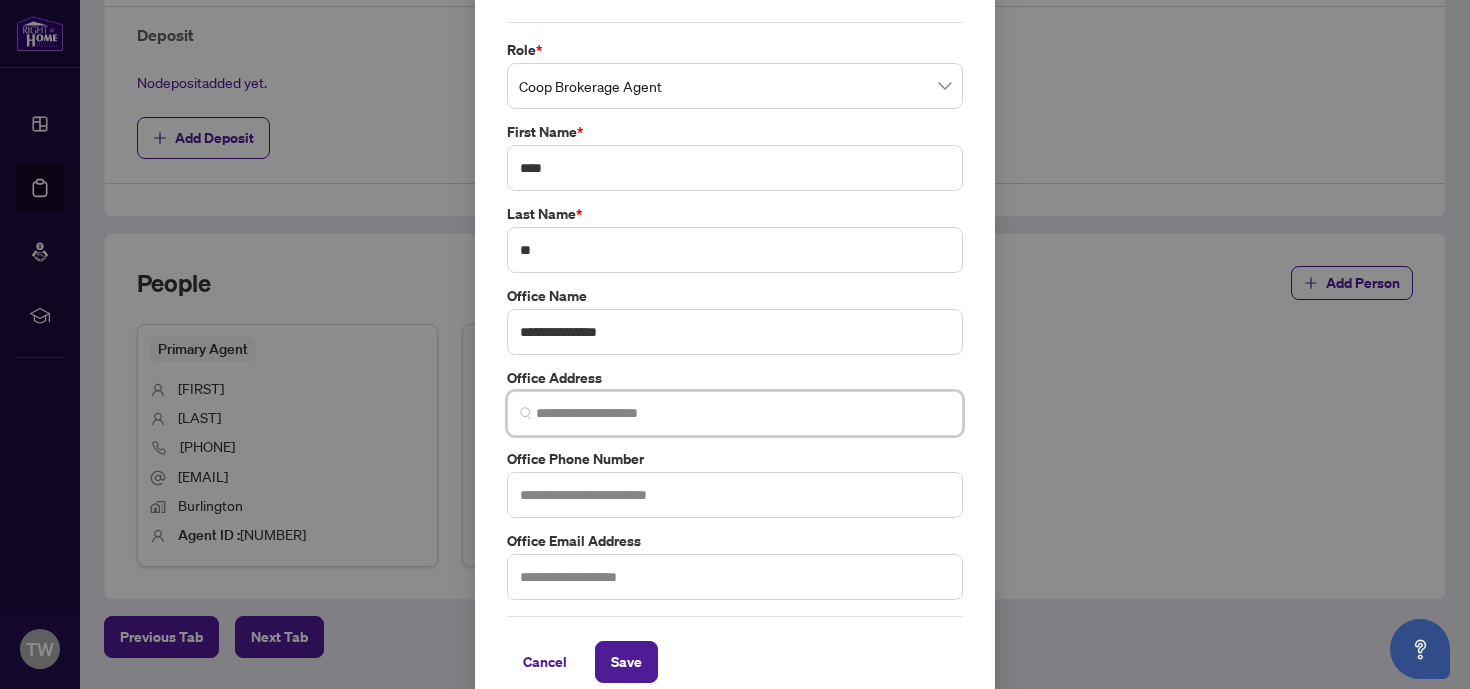 click at bounding box center [743, 413] 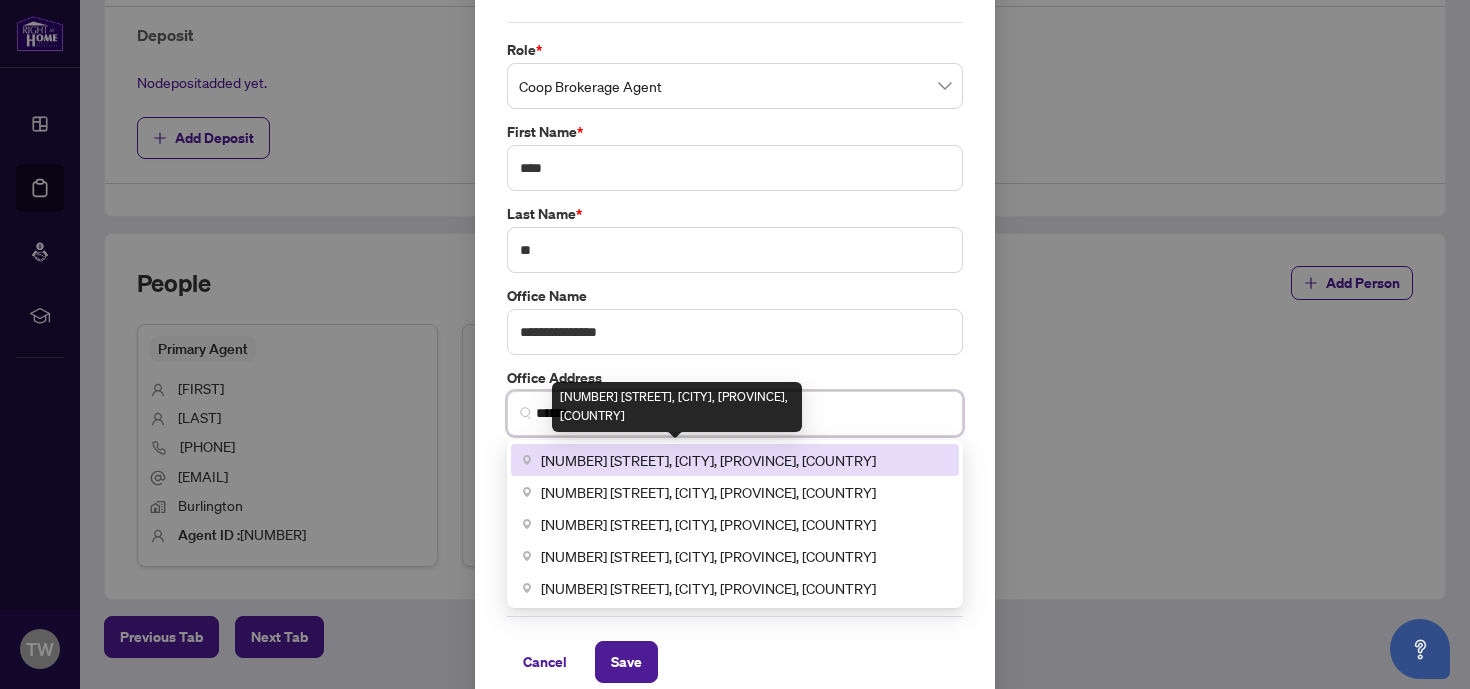 click on "[NUMBER] [STREET], [CITY], [PROVINCE], [COUNTRY]" at bounding box center (708, 460) 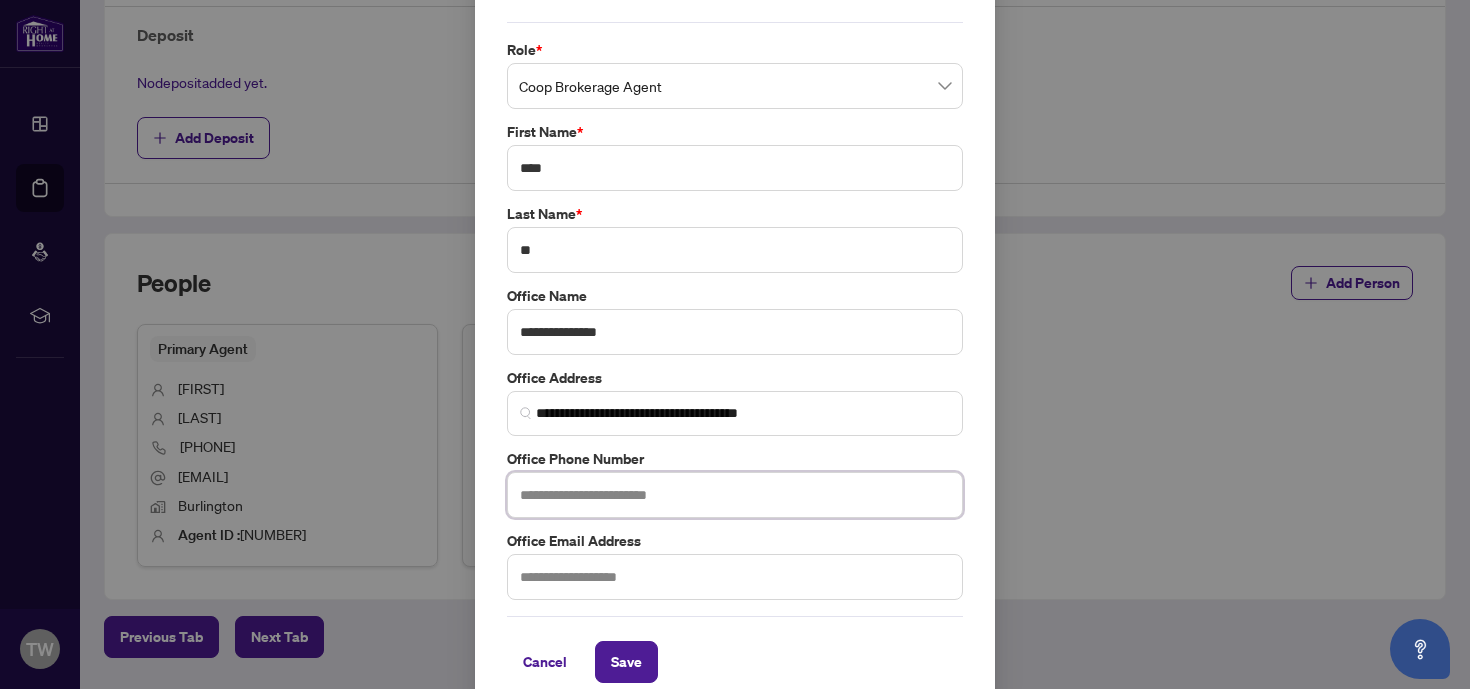 click at bounding box center (735, 495) 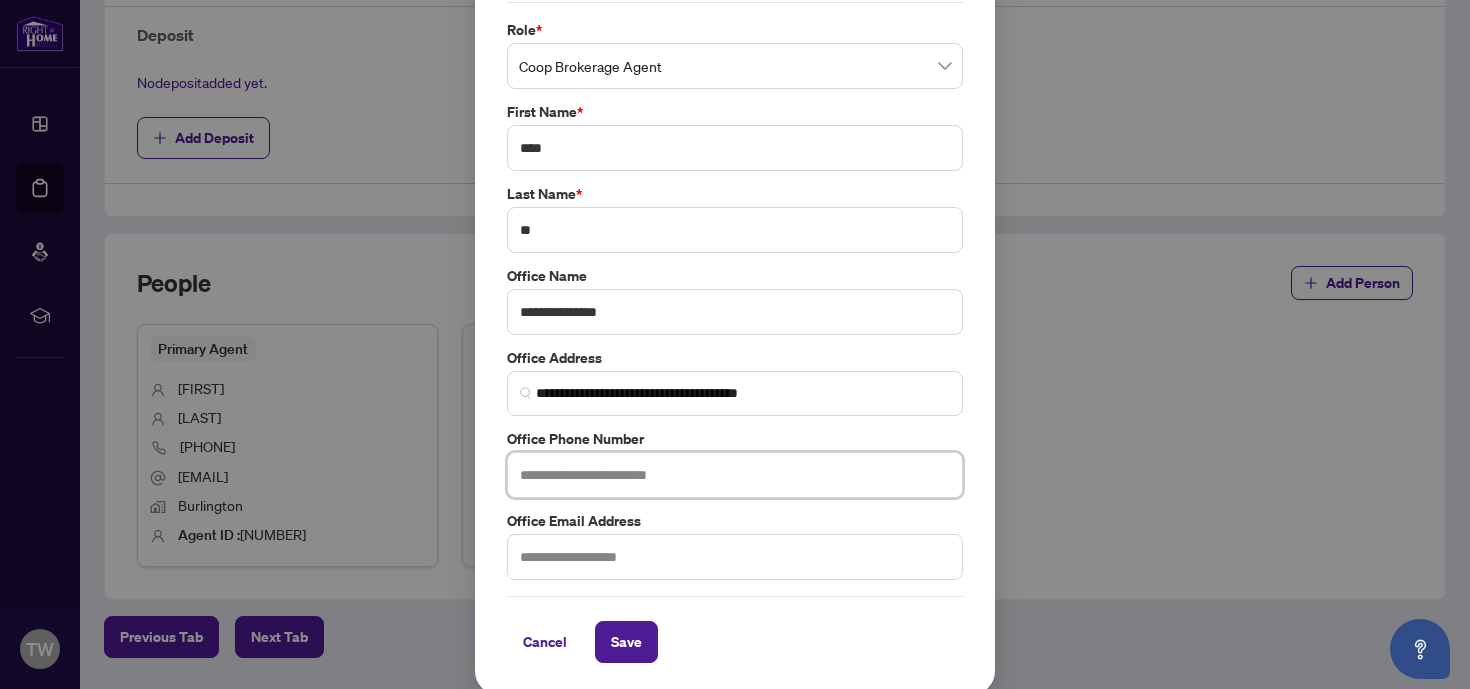 scroll, scrollTop: 77, scrollLeft: 0, axis: vertical 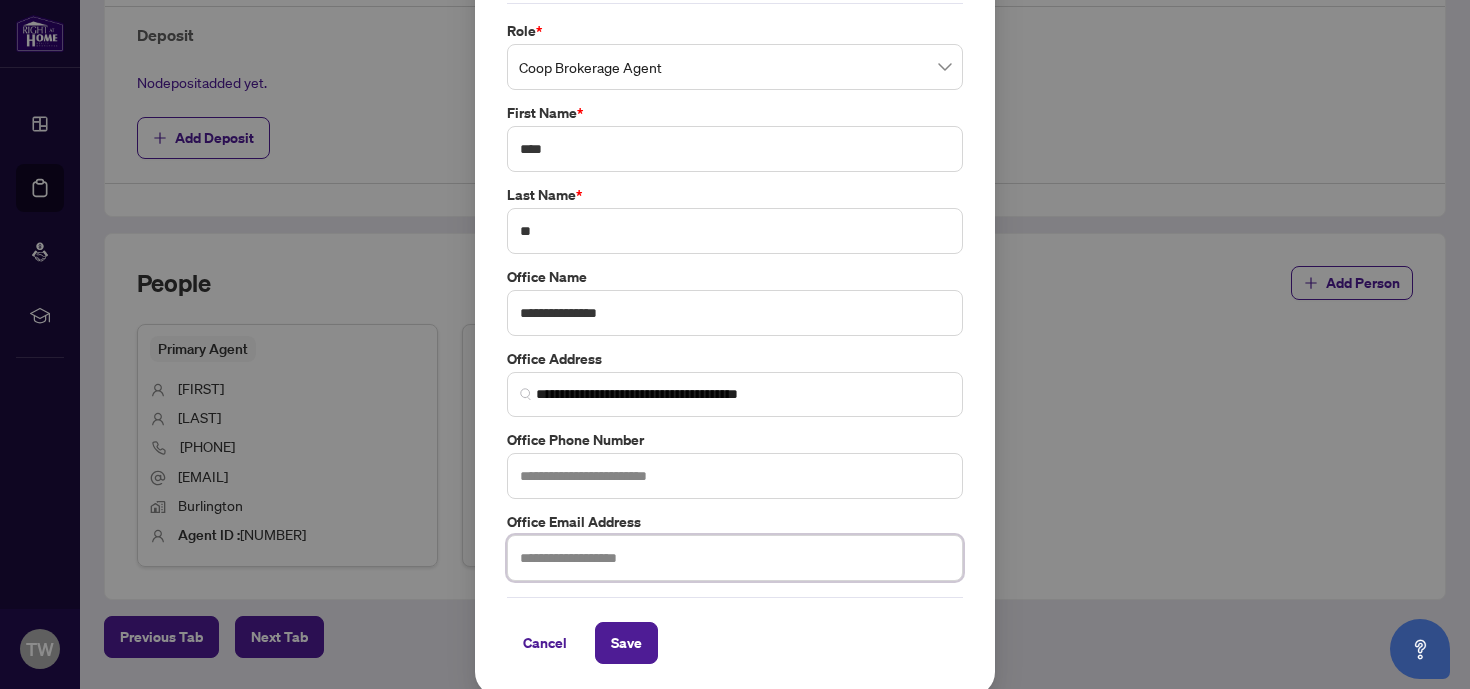 paste on "**********" 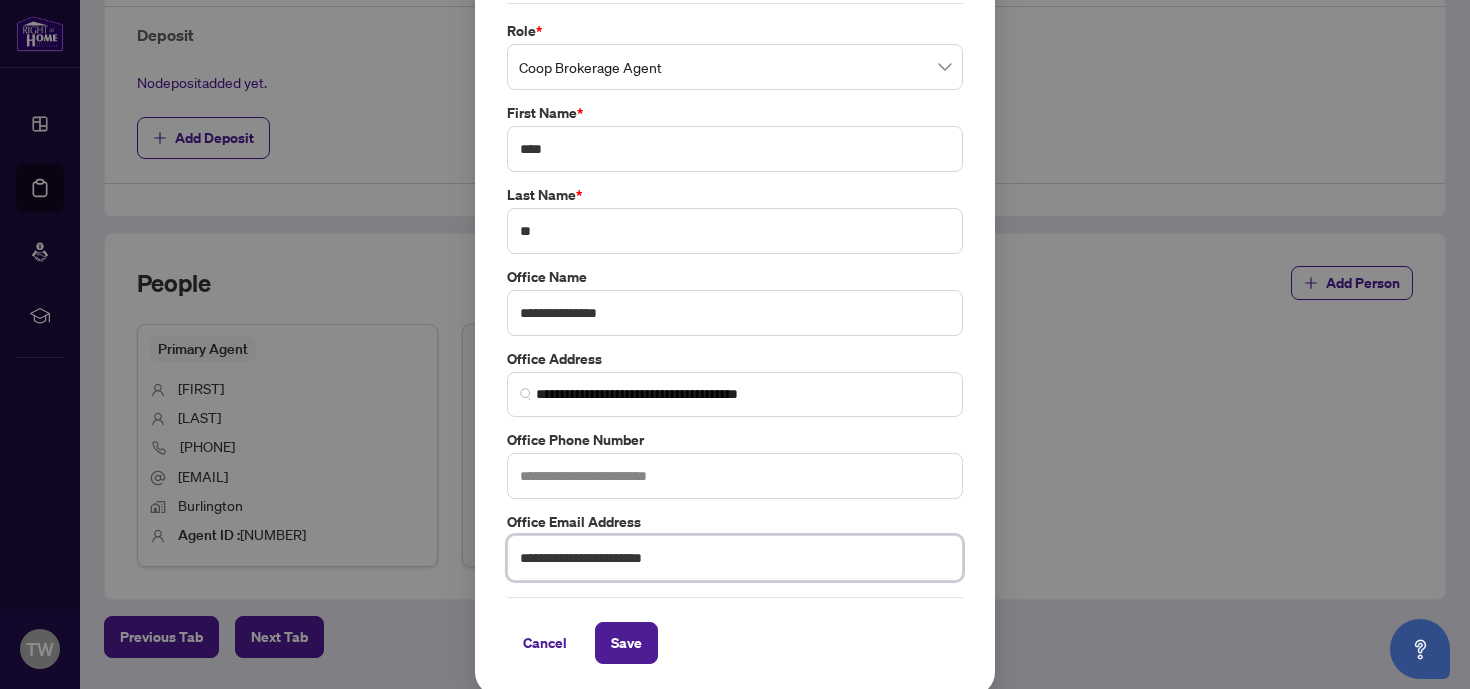 type on "**********" 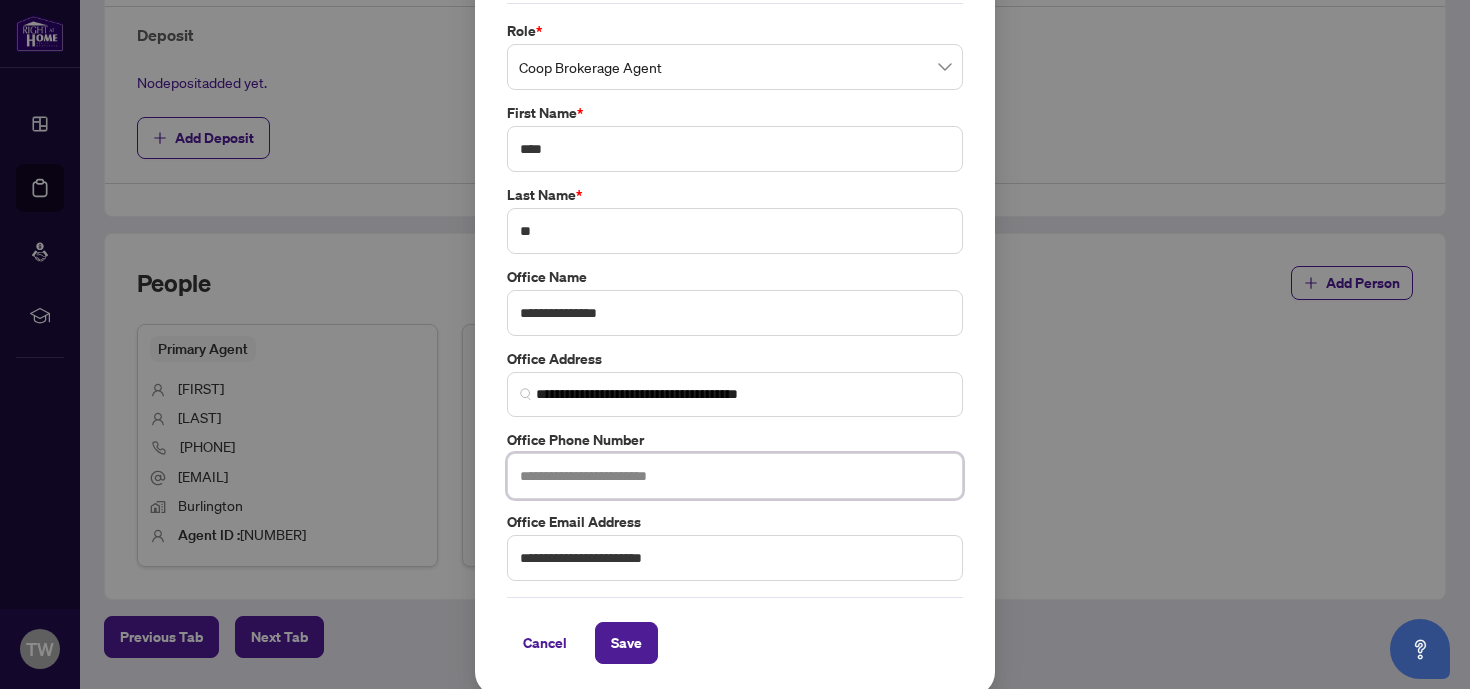 click at bounding box center (735, 476) 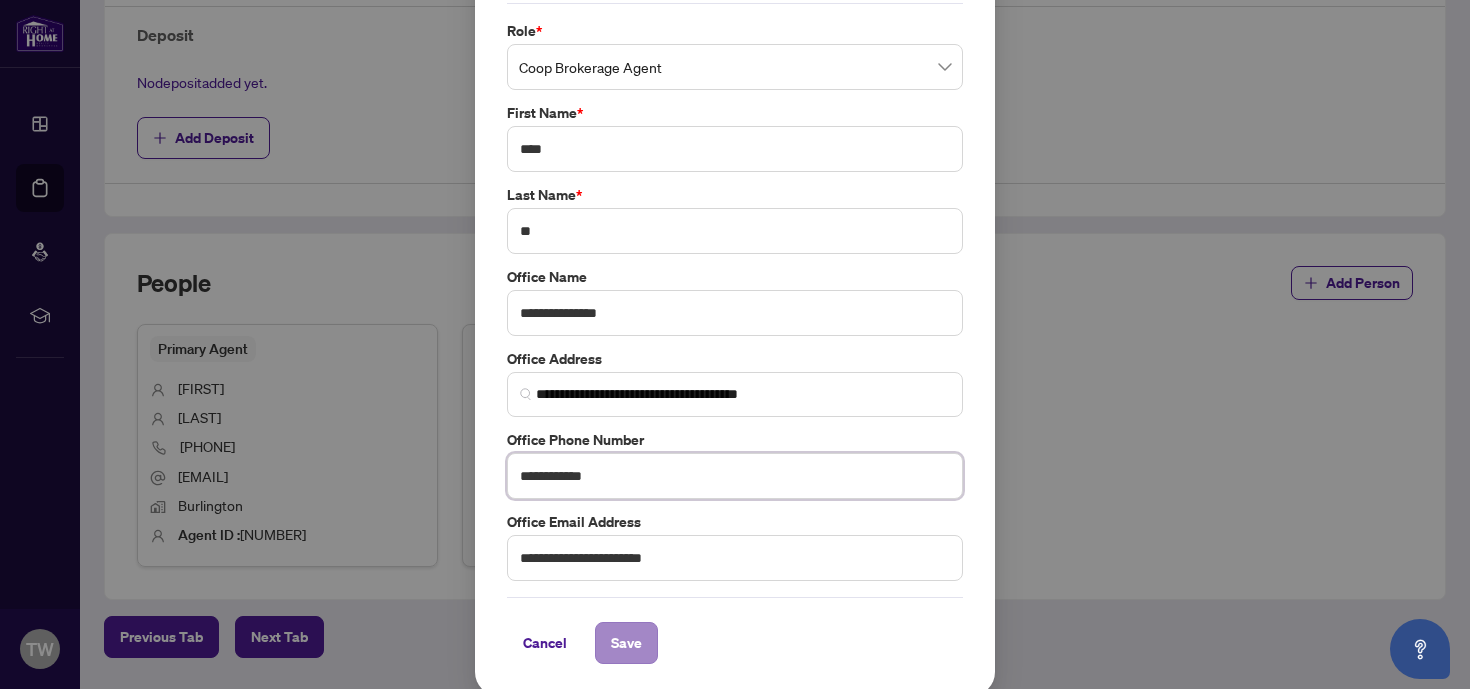 type on "**********" 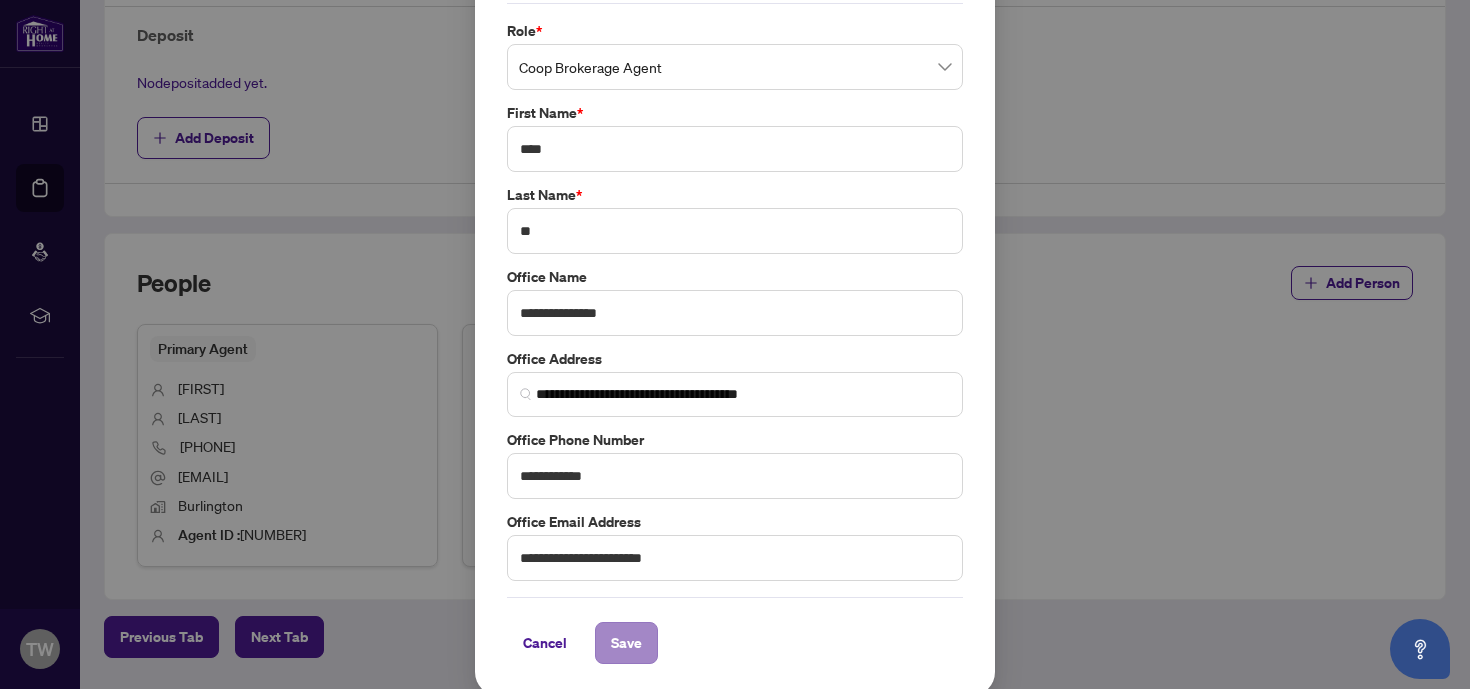 click on "Save" at bounding box center (626, 643) 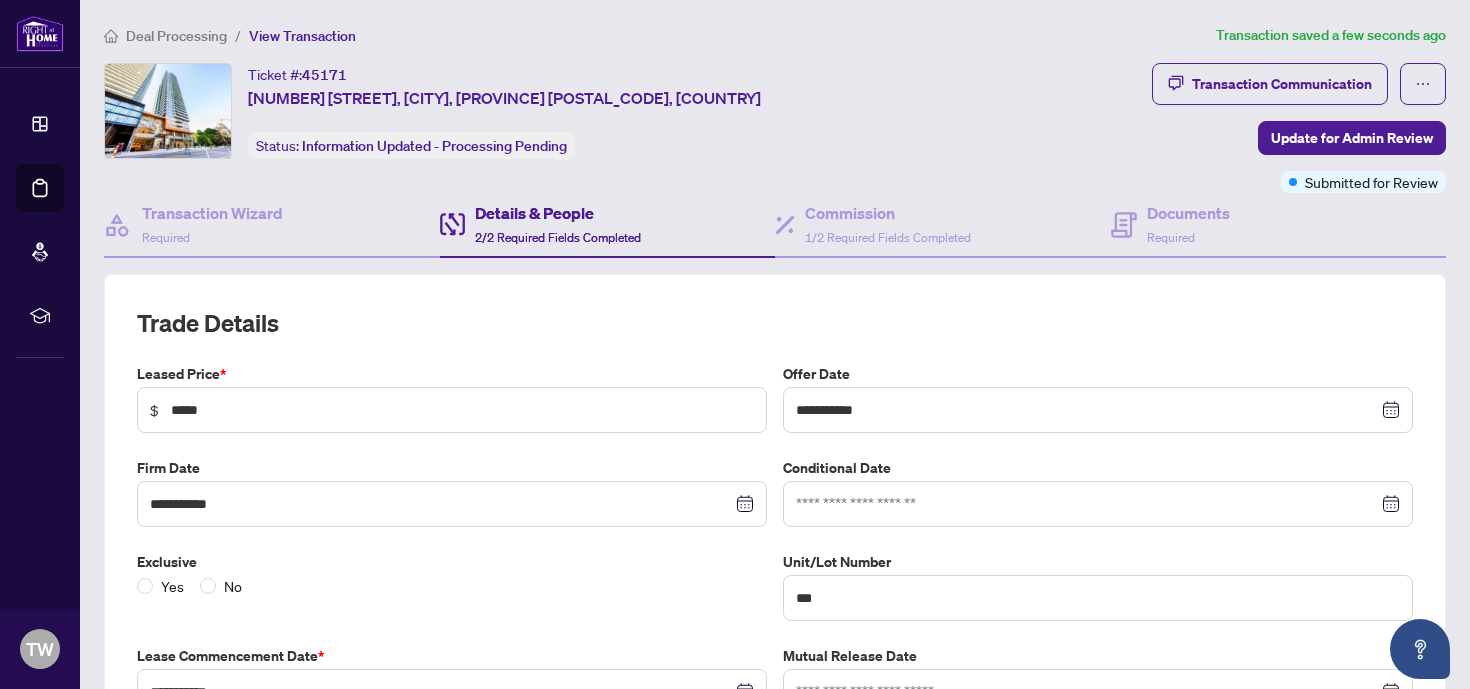 scroll, scrollTop: 0, scrollLeft: 0, axis: both 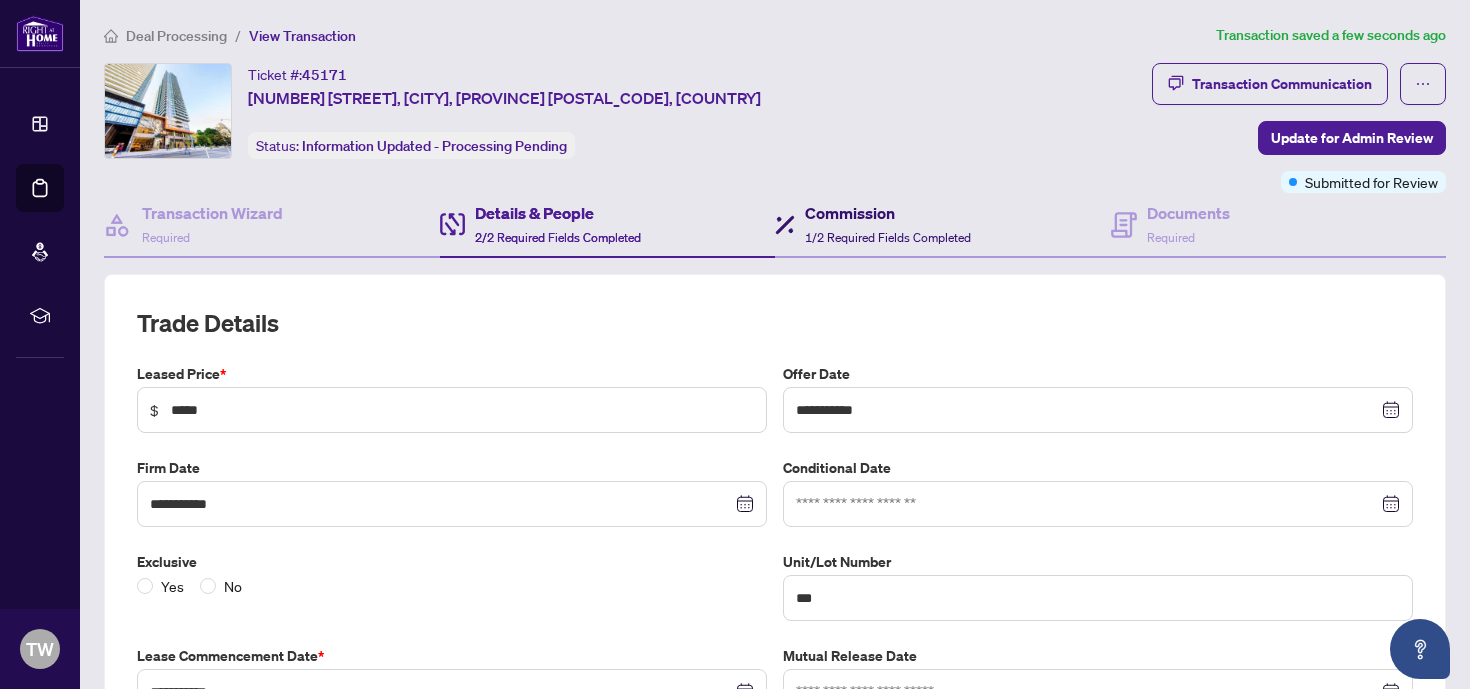 click on "Commission" at bounding box center [888, 213] 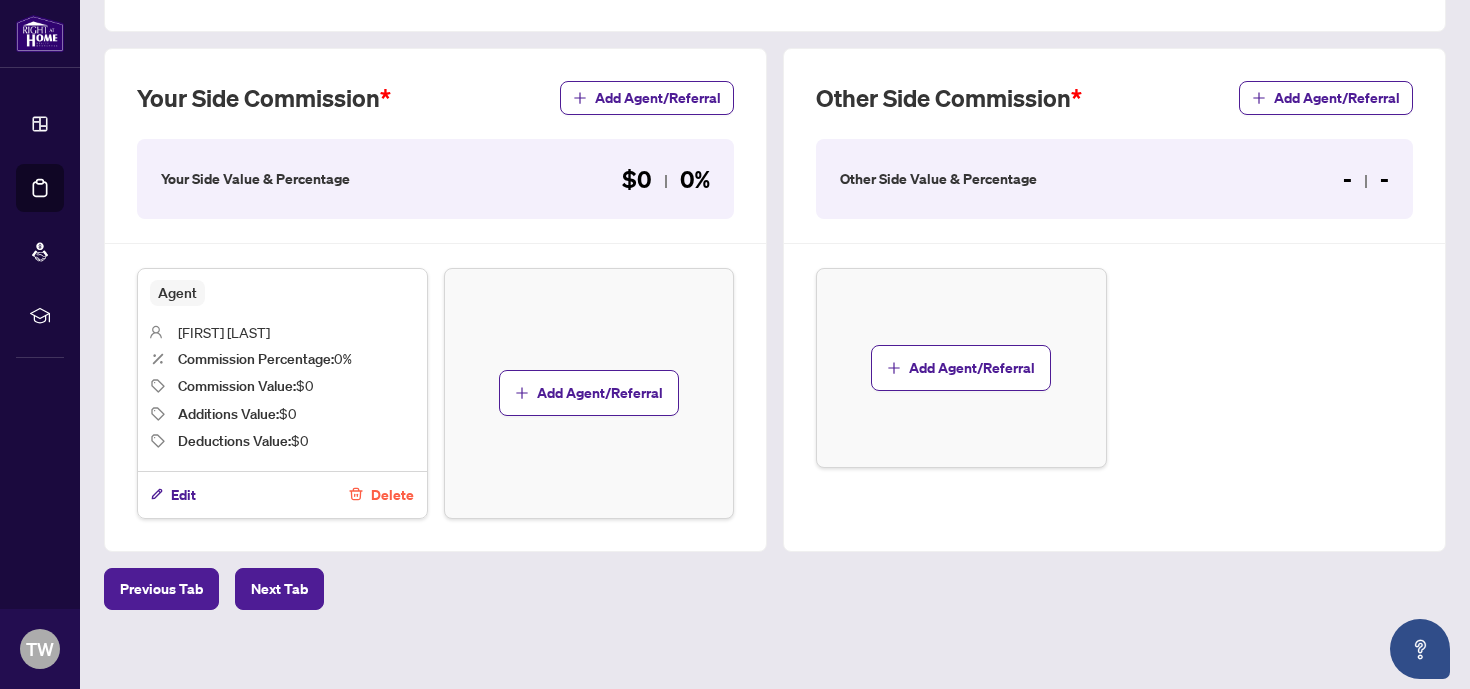 scroll, scrollTop: 542, scrollLeft: 0, axis: vertical 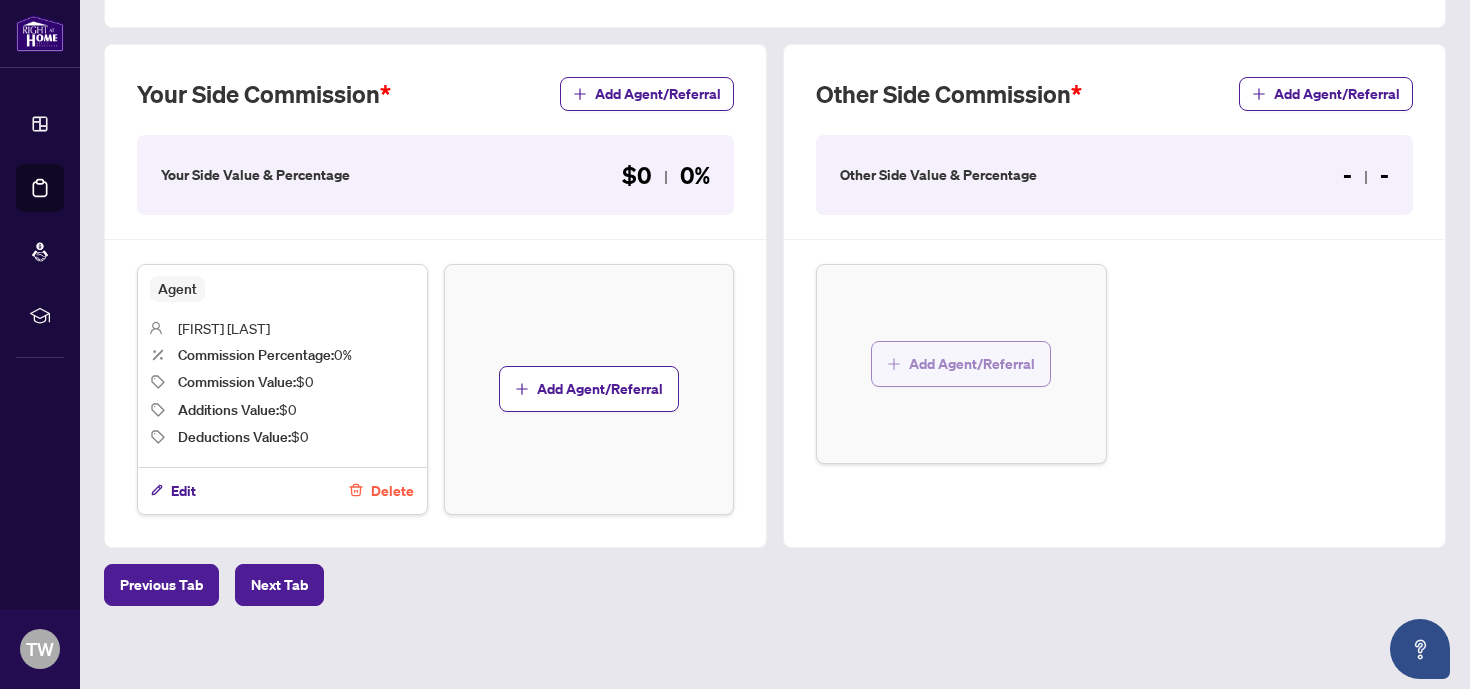 click on "Add Agent/Referral" at bounding box center [972, 364] 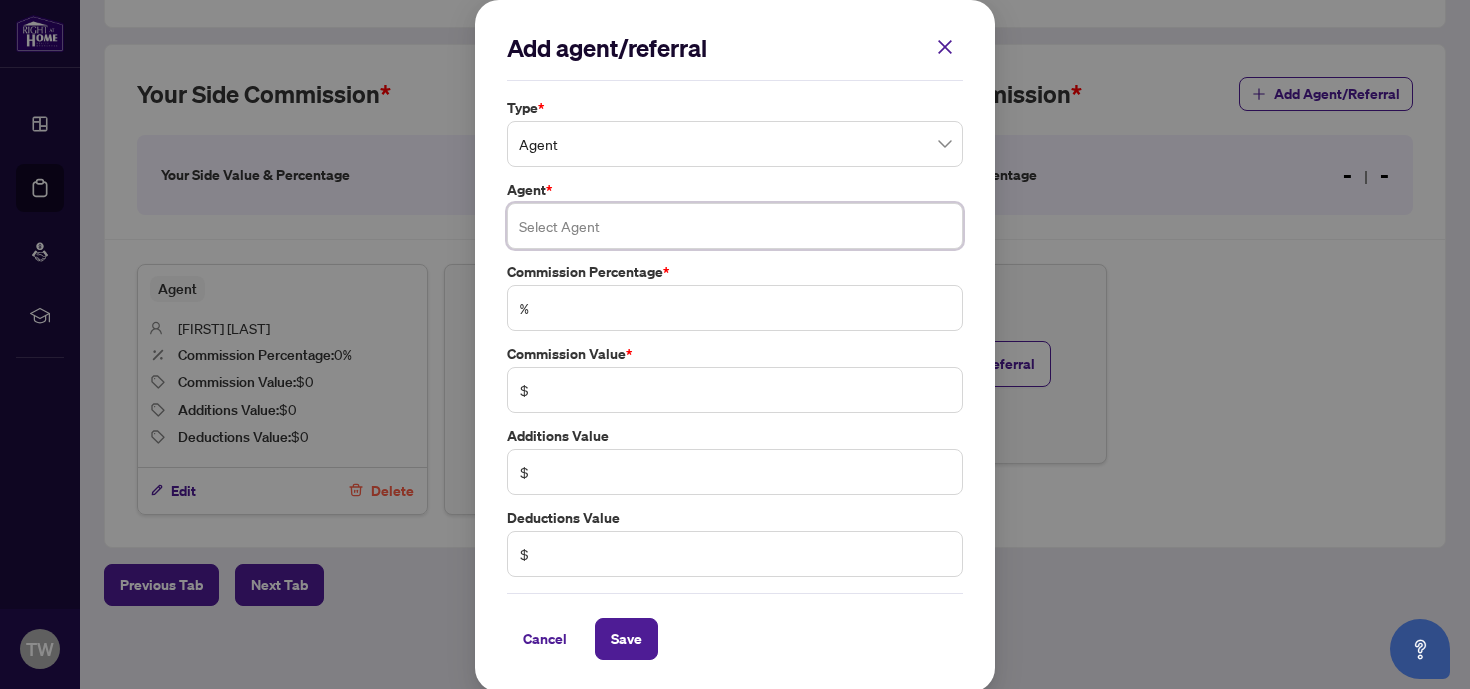click at bounding box center [735, 226] 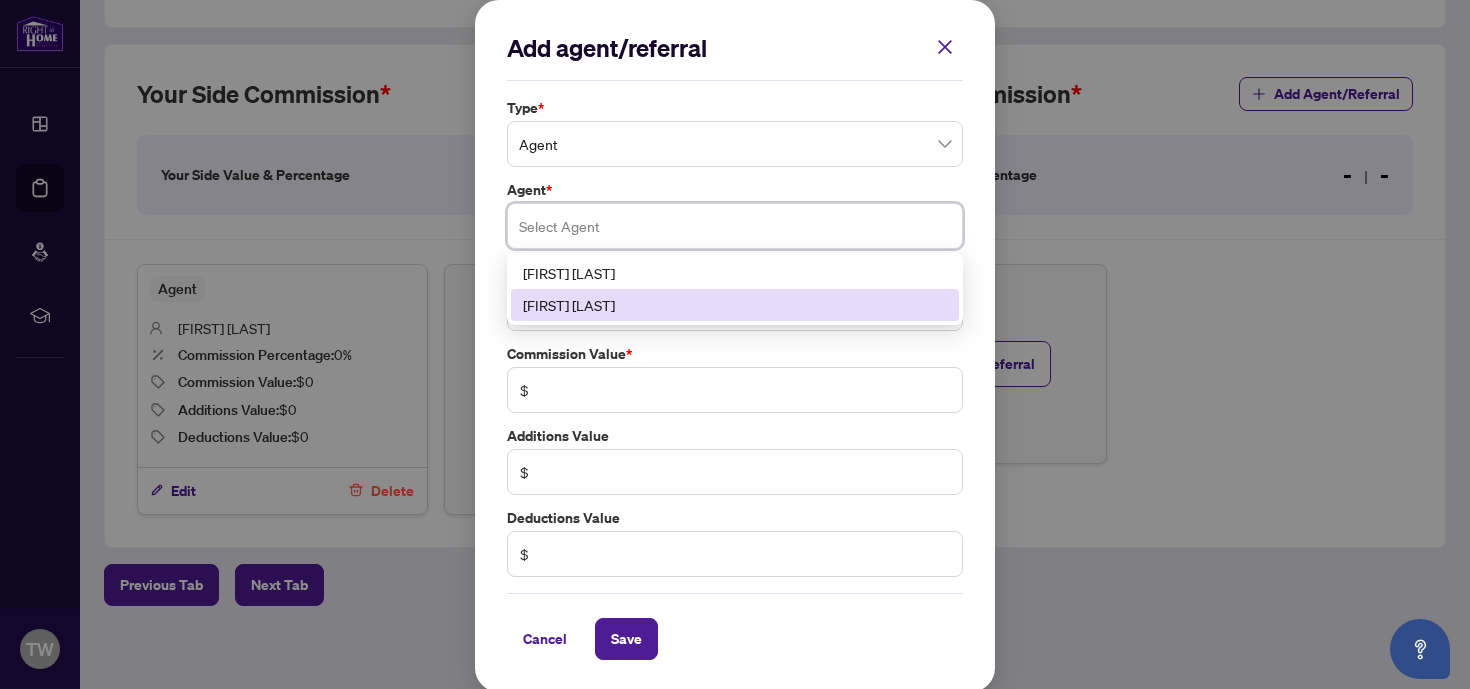 click on "[FIRST] [LAST]" at bounding box center [735, 305] 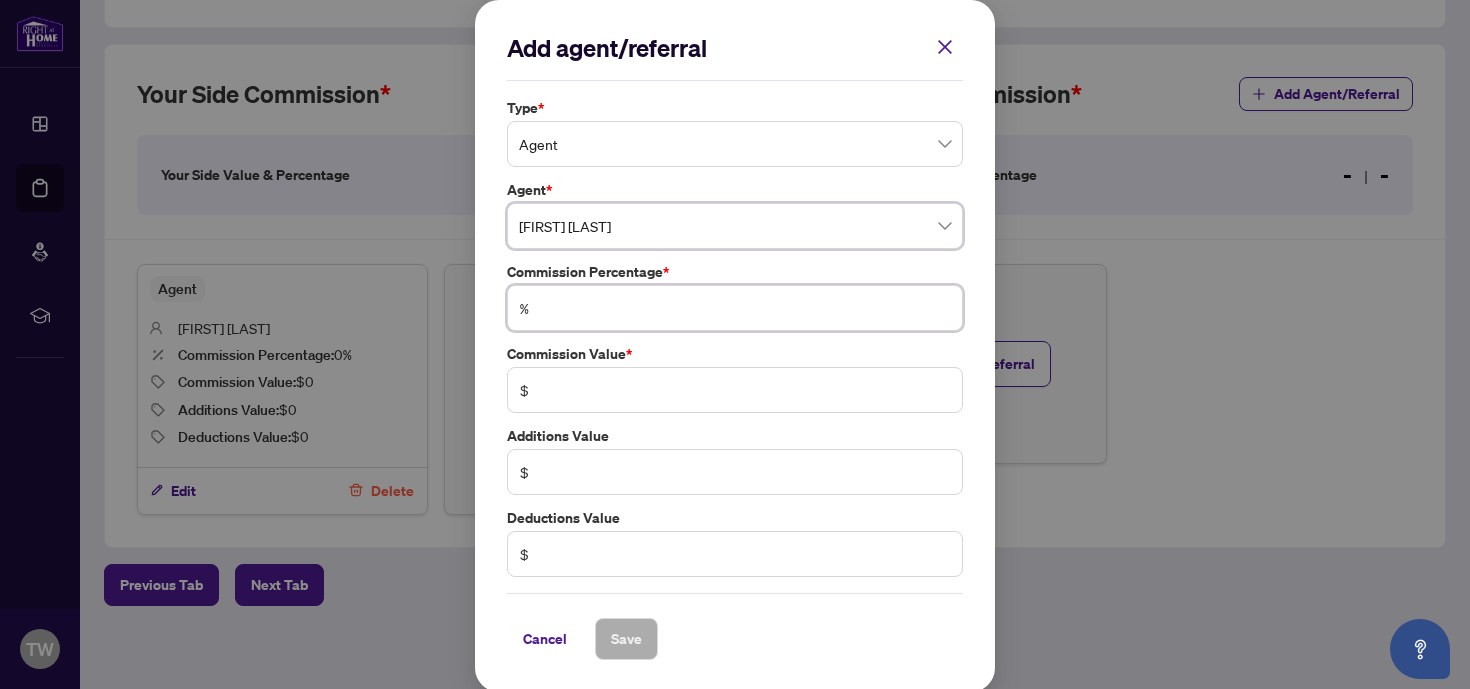 click at bounding box center (745, 308) 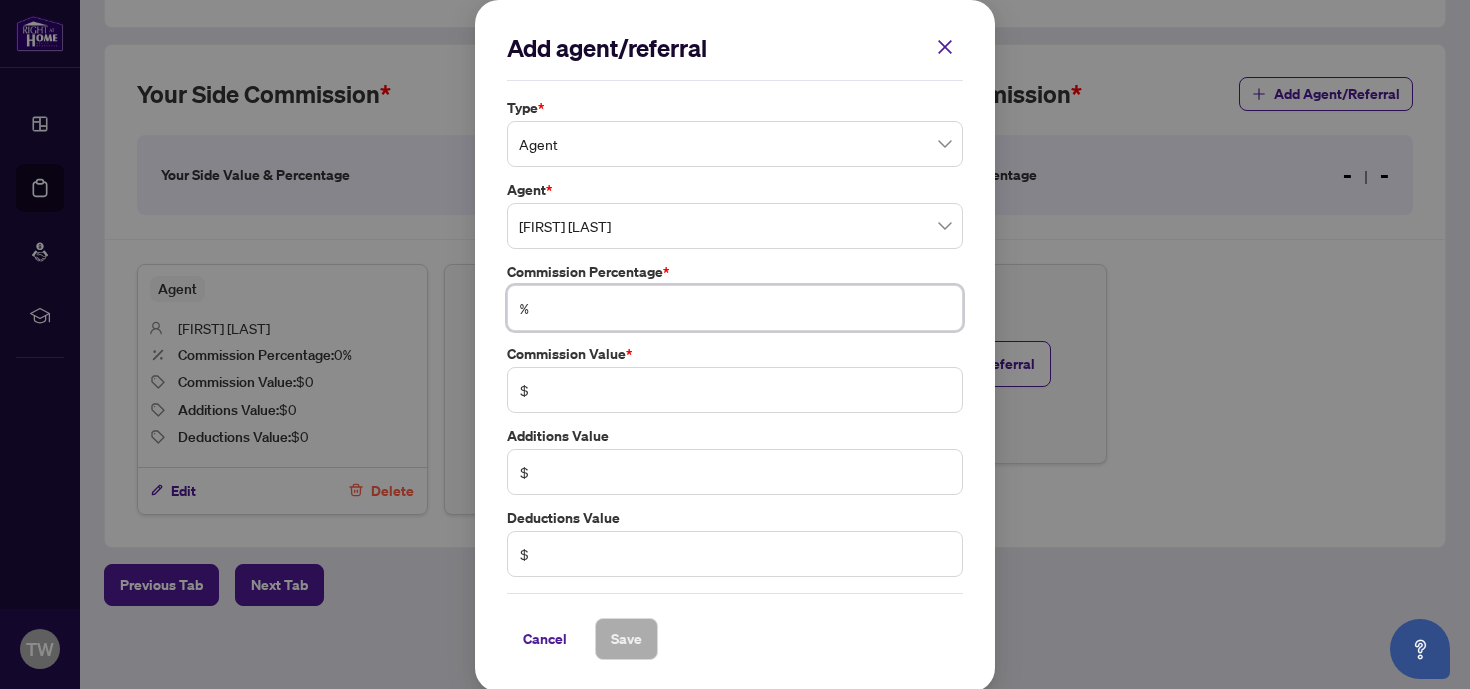 type on "*" 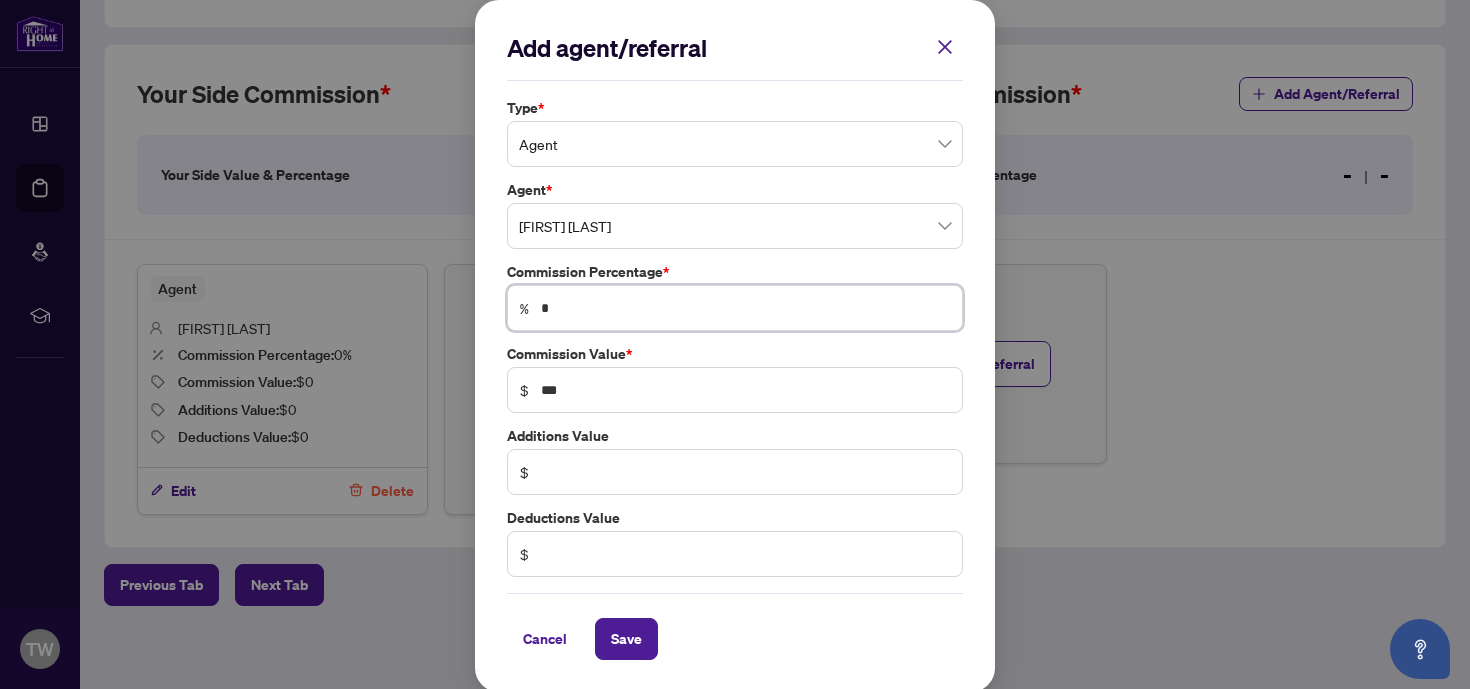 type on "**" 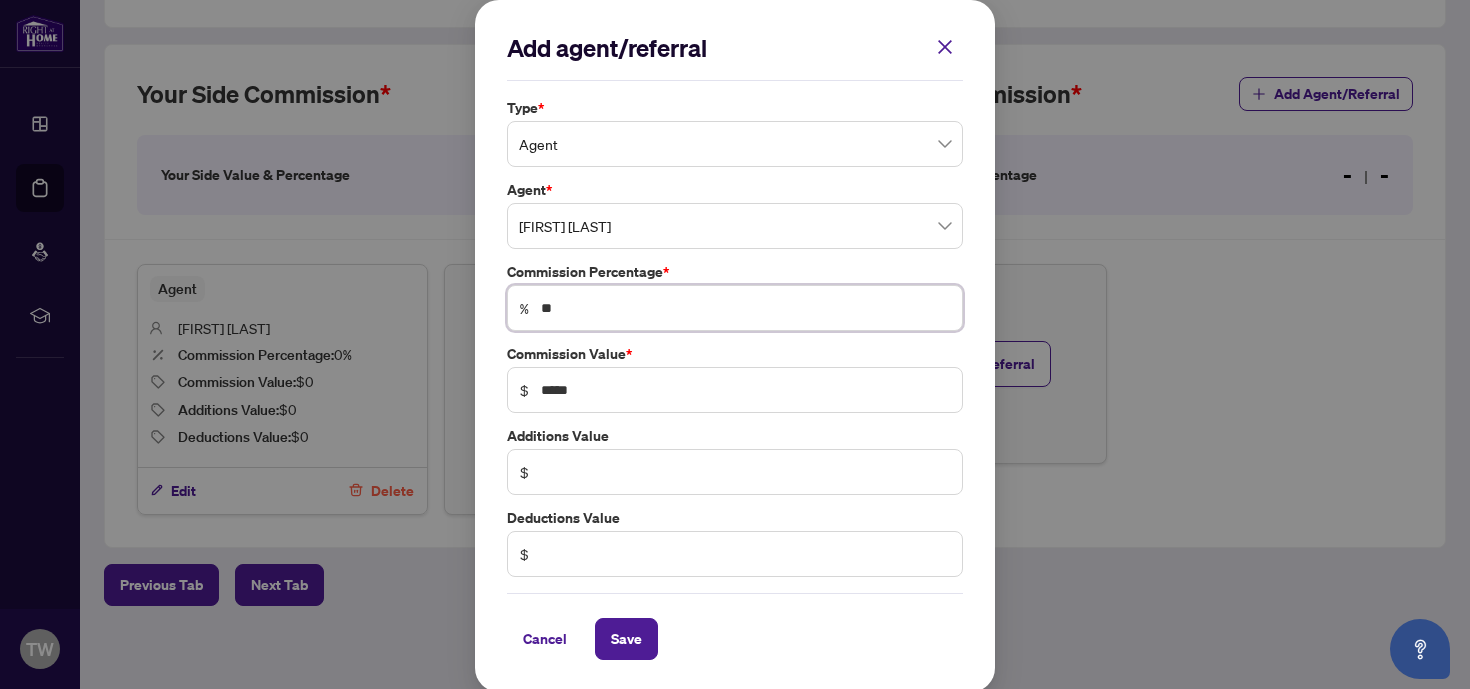 scroll, scrollTop: 0, scrollLeft: 0, axis: both 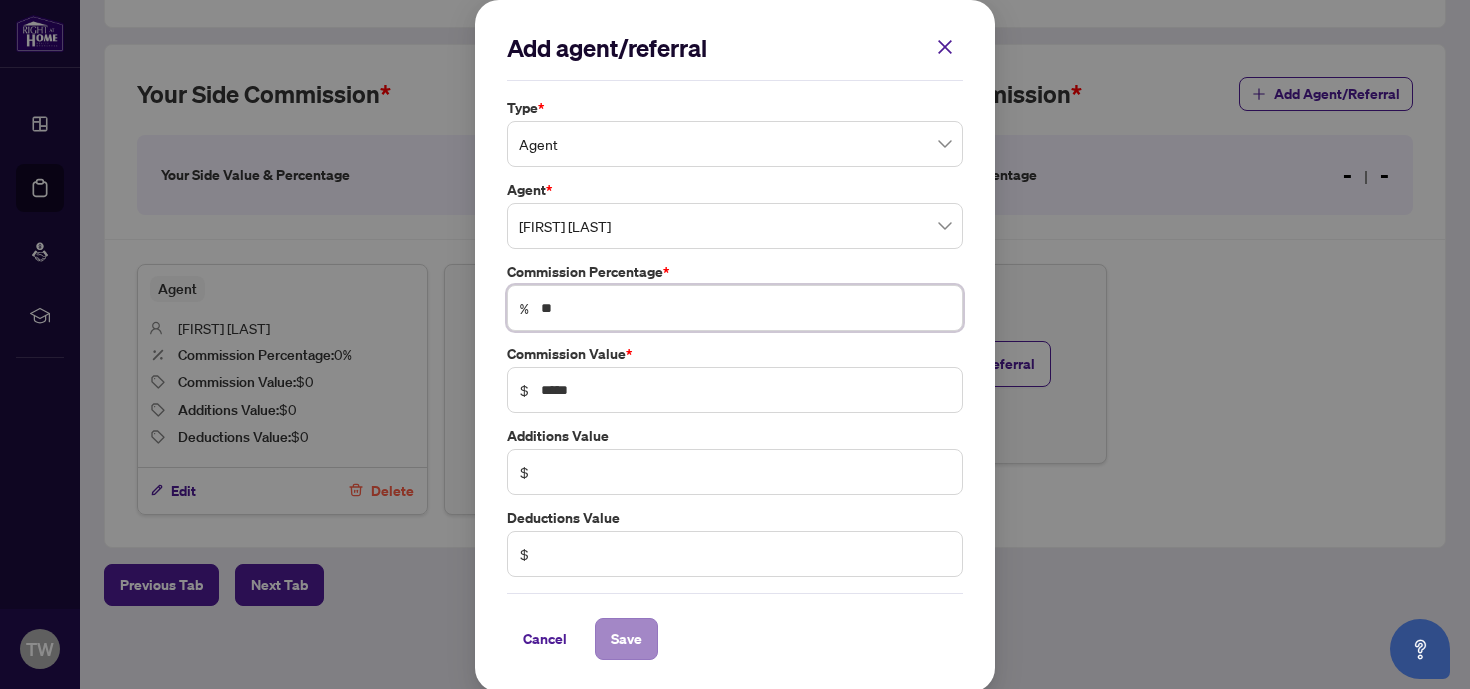 type on "**" 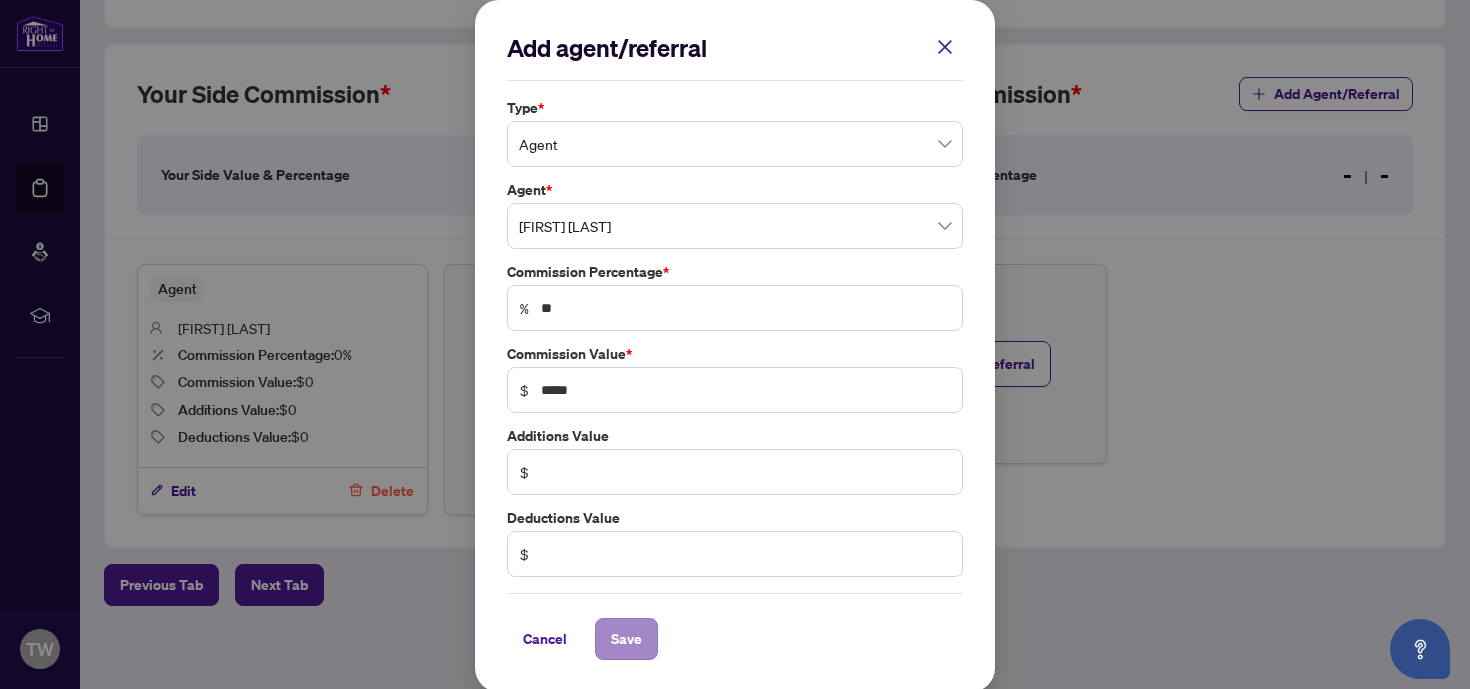 click on "Save" at bounding box center (626, 639) 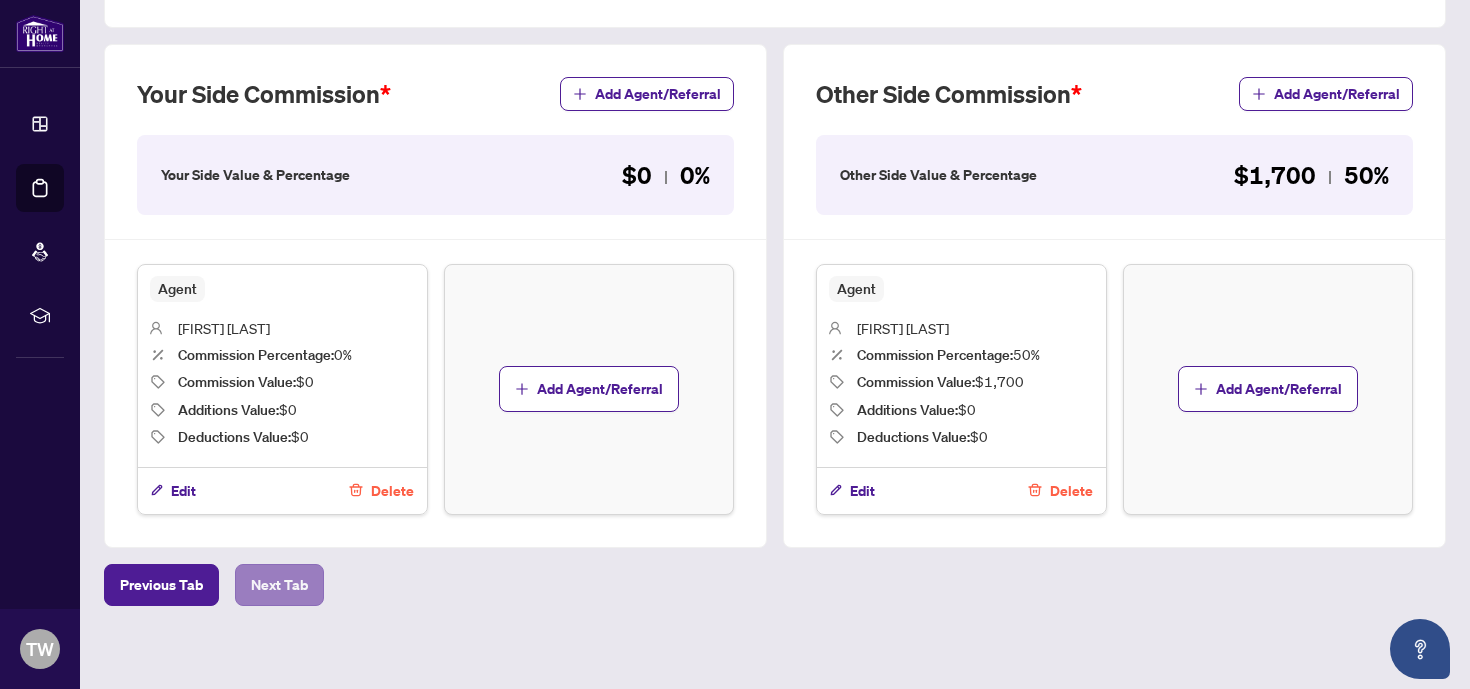 click on "Next Tab" at bounding box center [279, 585] 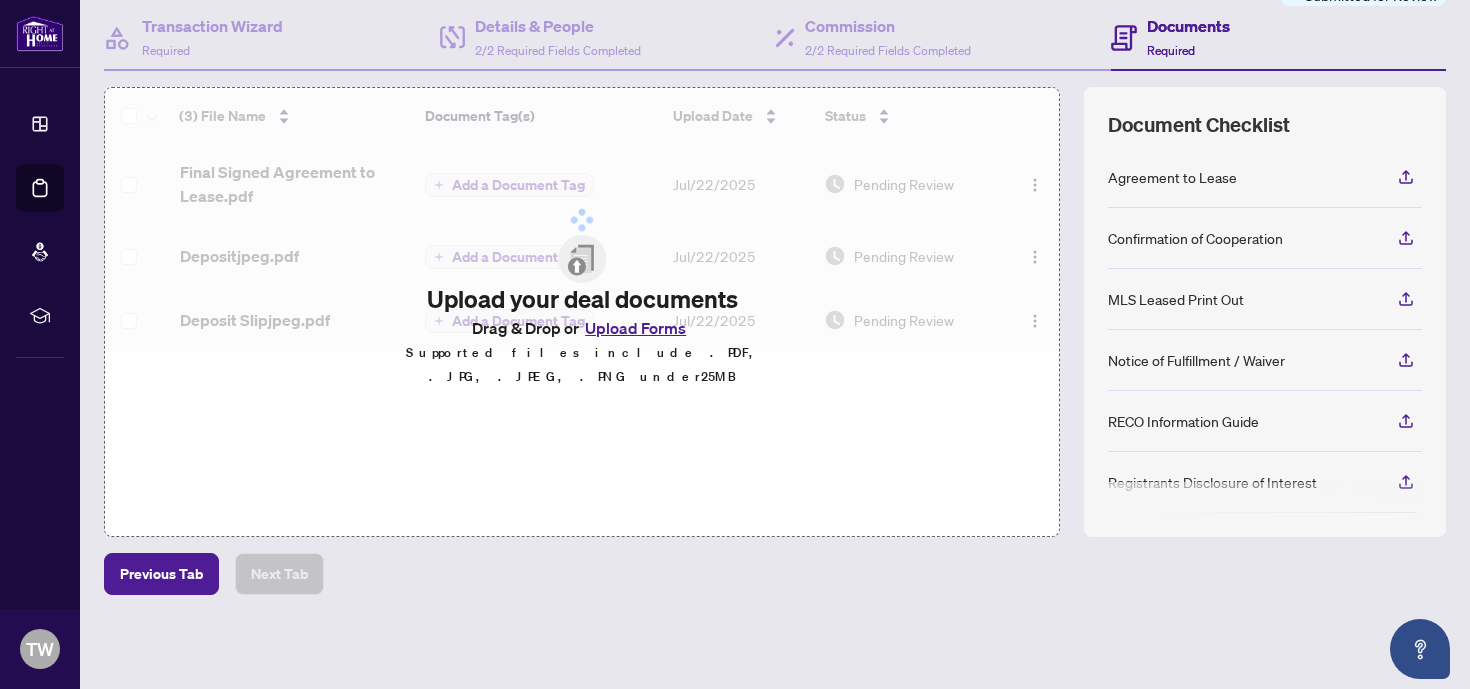 scroll, scrollTop: 186, scrollLeft: 0, axis: vertical 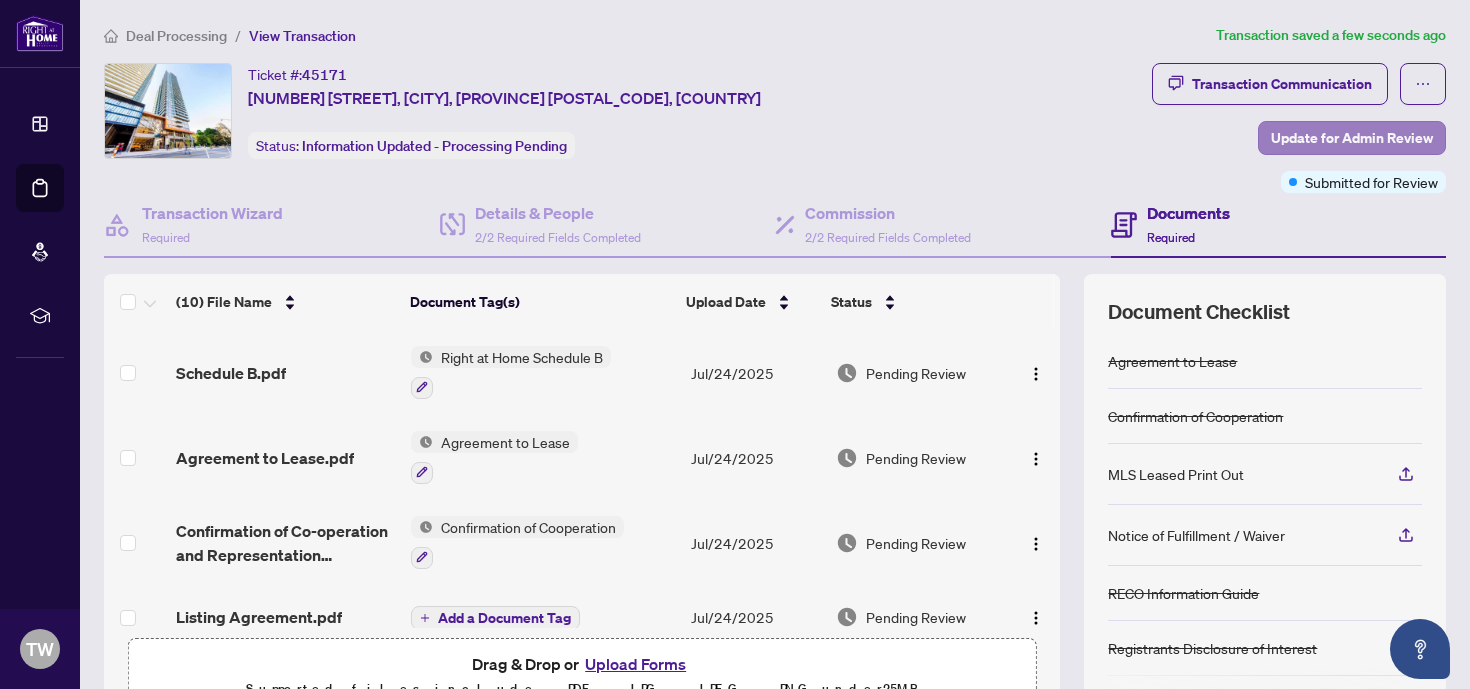 click on "Update for Admin Review" at bounding box center [1352, 138] 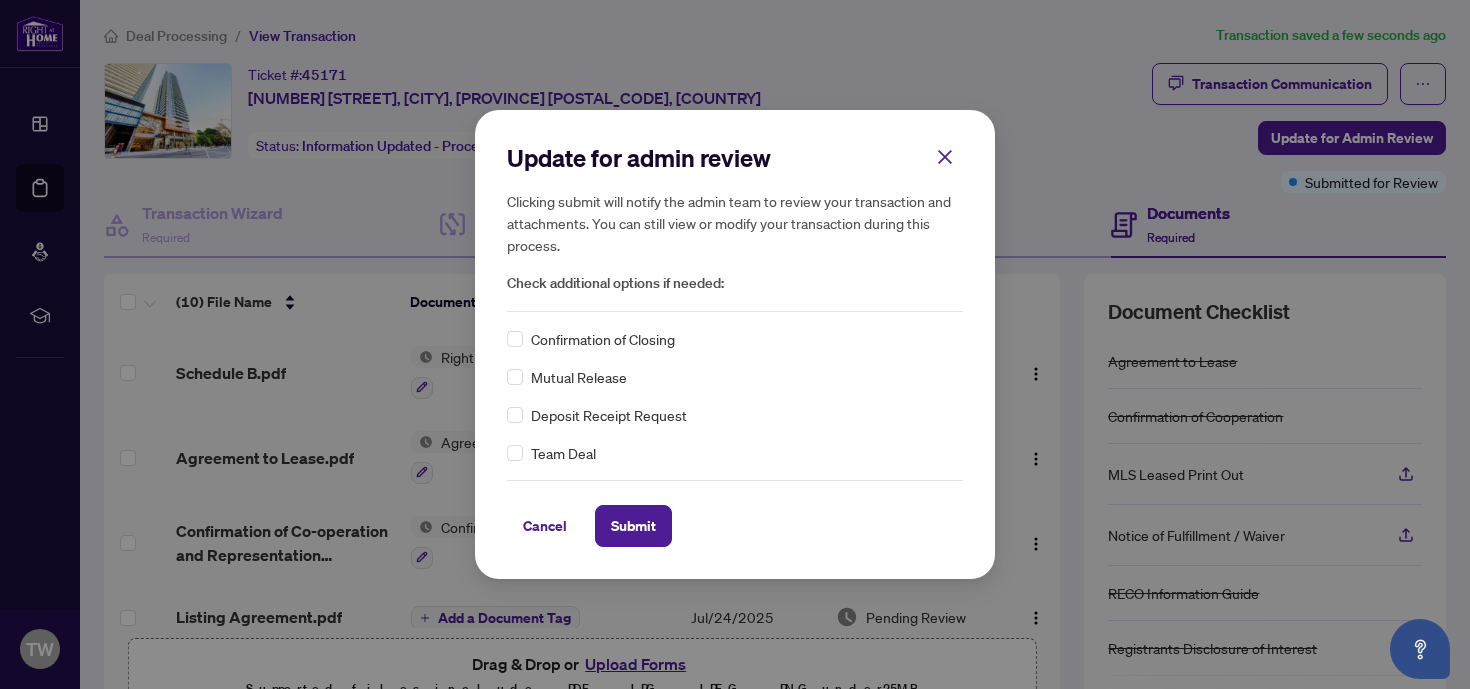 scroll, scrollTop: 0, scrollLeft: 0, axis: both 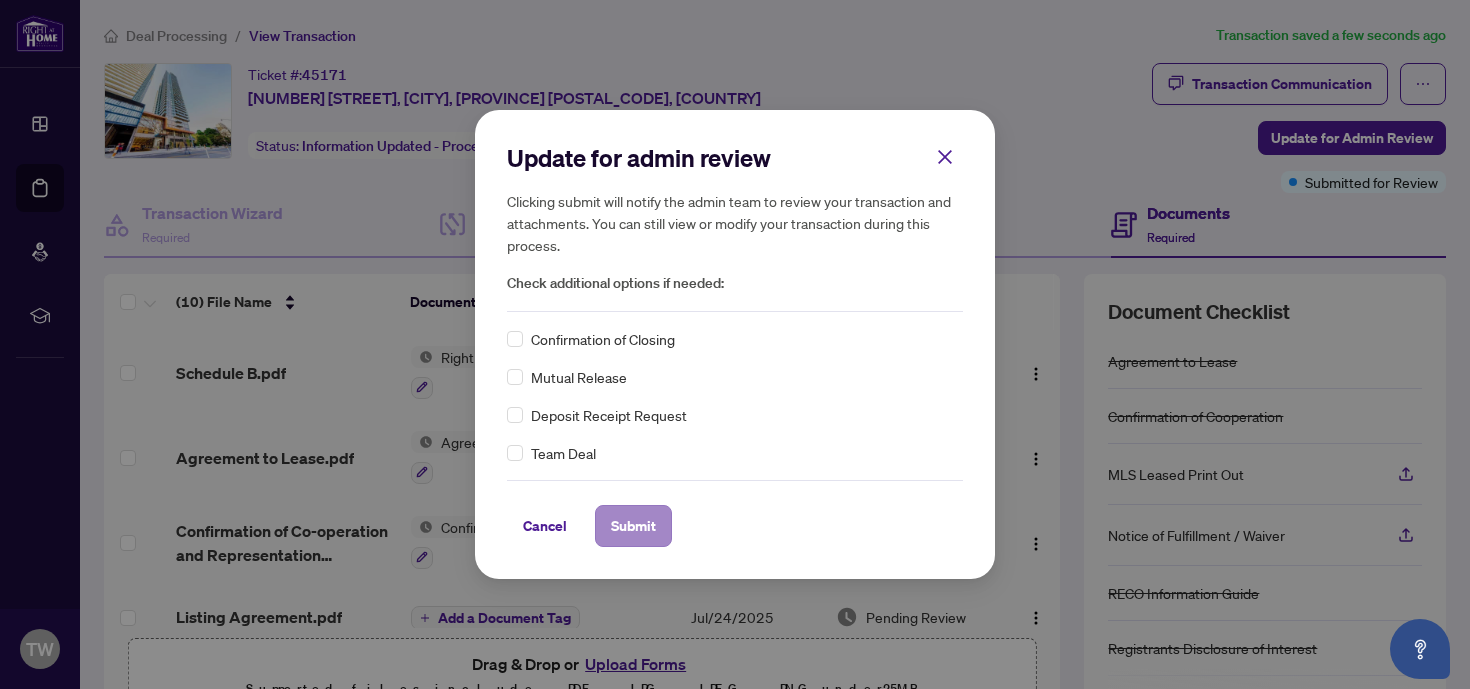 click on "Submit" at bounding box center (633, 526) 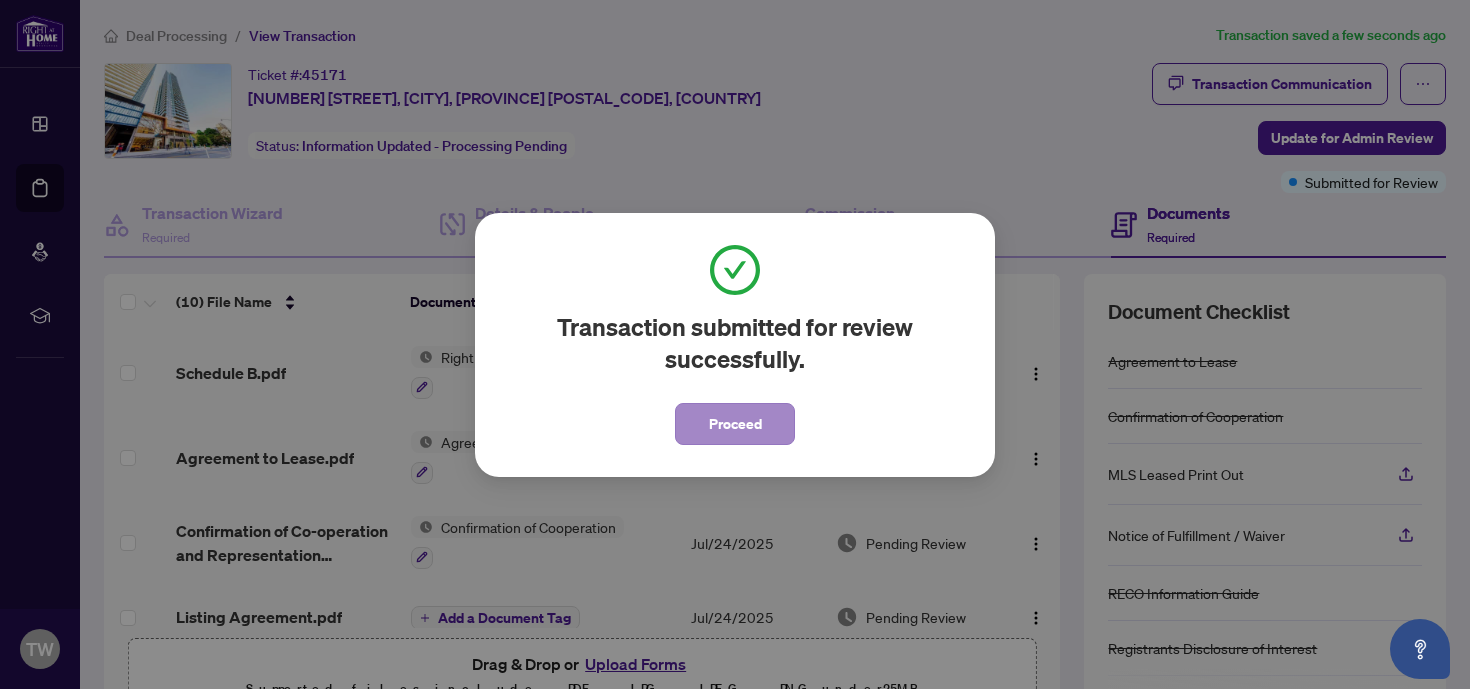 click on "Proceed" at bounding box center (735, 424) 